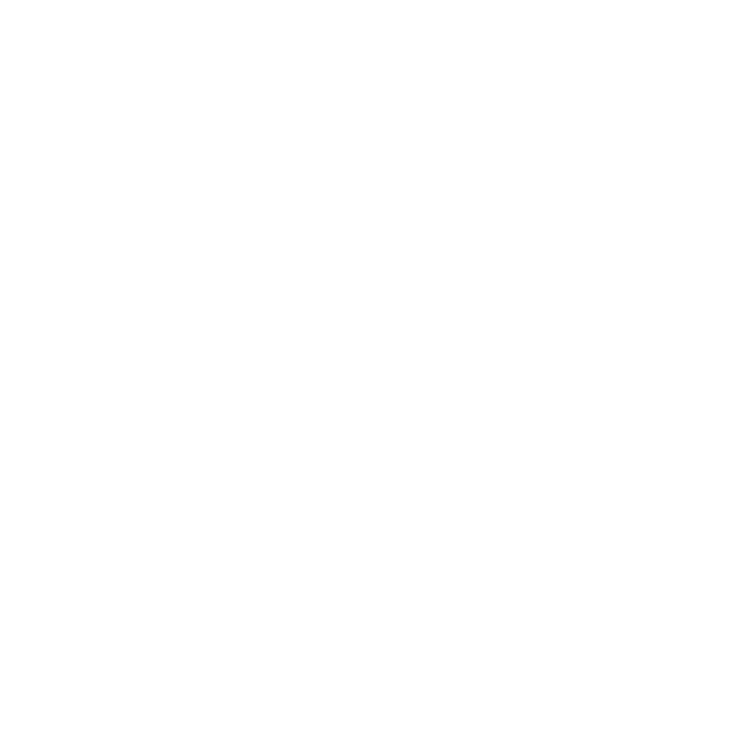 scroll, scrollTop: 0, scrollLeft: 0, axis: both 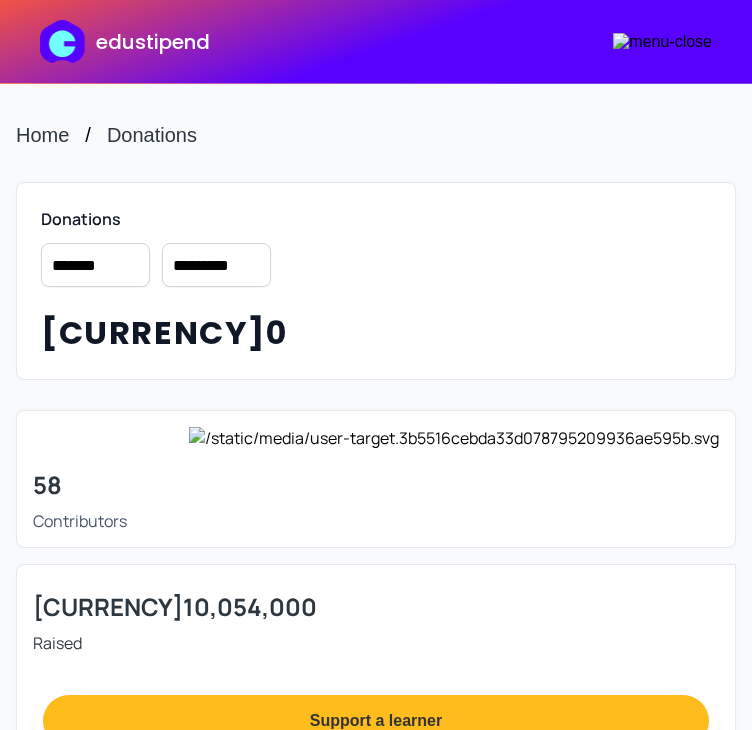 click on "**********" at bounding box center [216, 265] 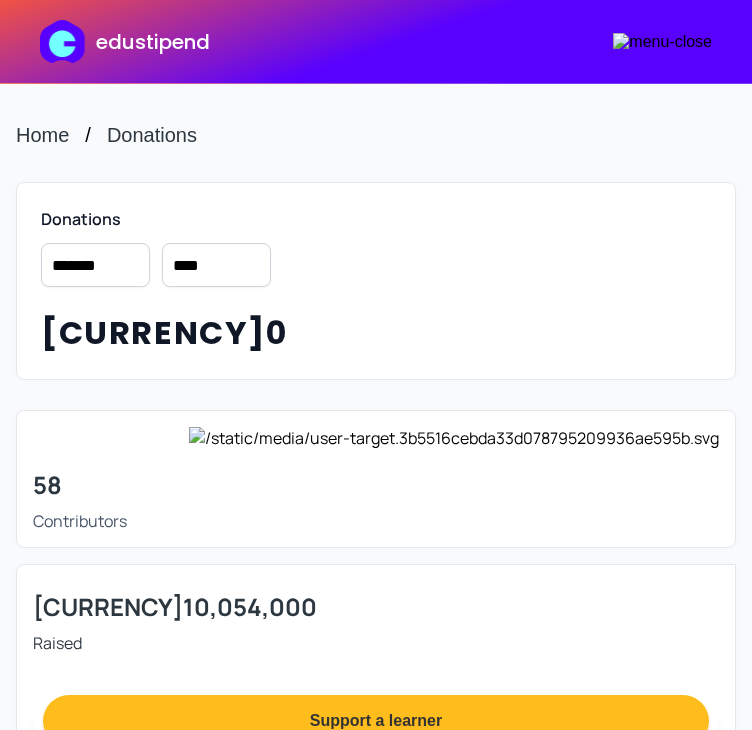 click on "[MASKED] [MASKED] [MASKED] [MASKED] [MASKED] [MASKED]" at bounding box center (216, 265) 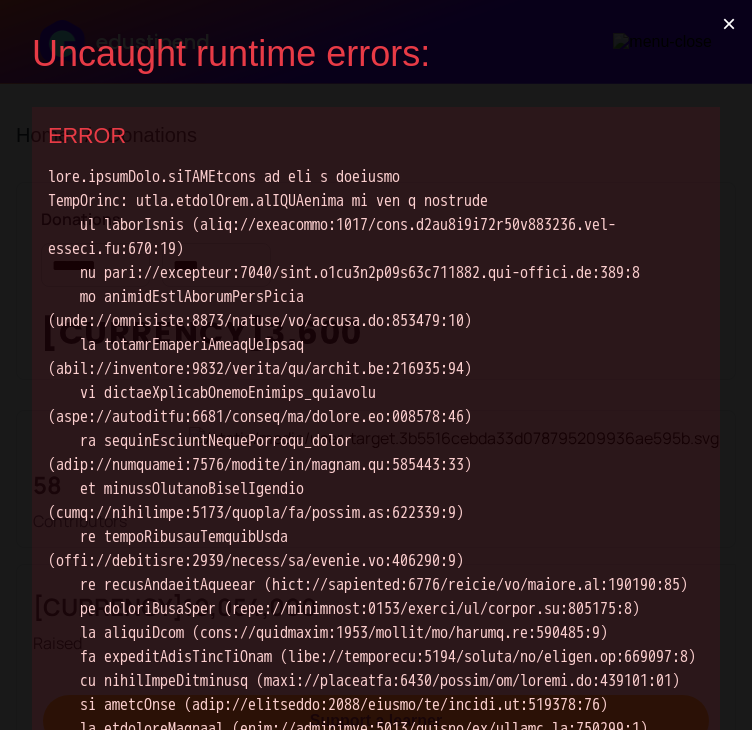 scroll, scrollTop: 0, scrollLeft: 0, axis: both 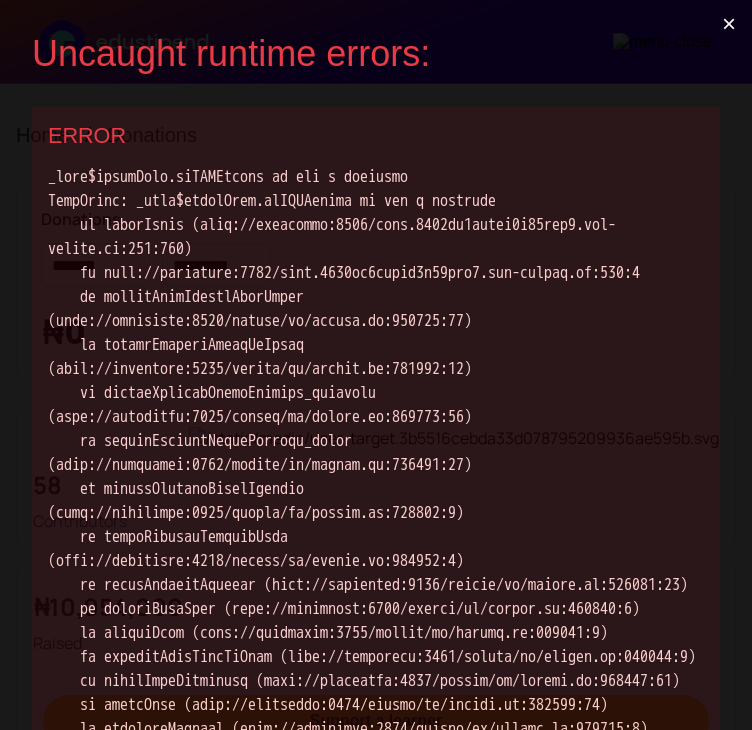 click on "×" at bounding box center (729, 24) 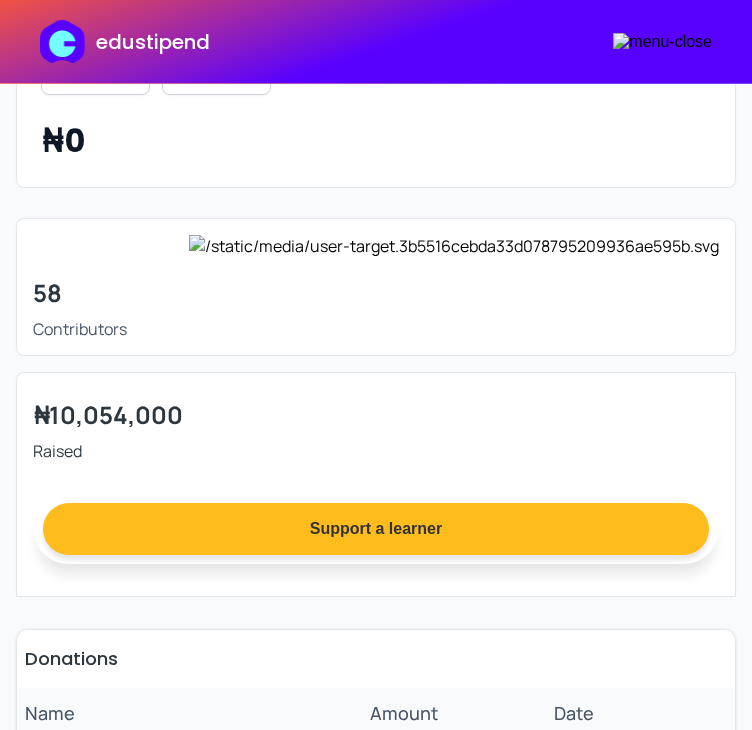 scroll, scrollTop: 100, scrollLeft: 0, axis: vertical 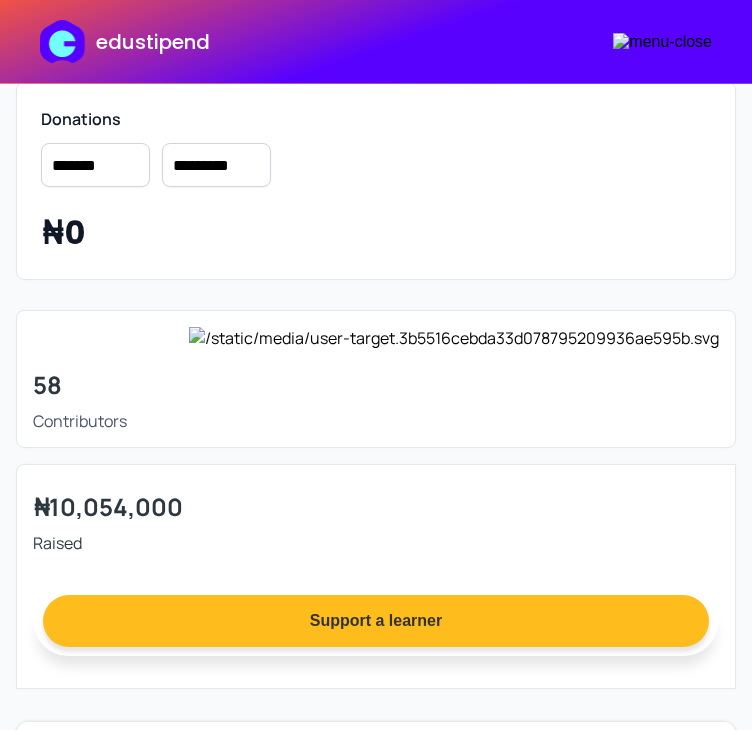 click on "[MASKED] [MASKED] [MASKED] [MASKED] [MASKED] [MASKED]" at bounding box center (216, 165) 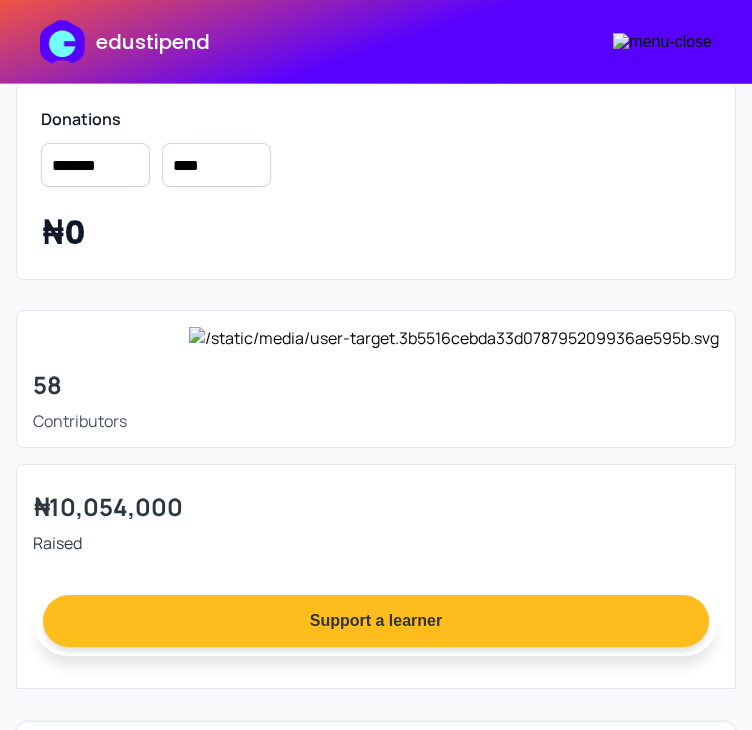 click on "[MASKED] [MASKED] [MASKED] [MASKED] [MASKED] [MASKED]" at bounding box center [216, 165] 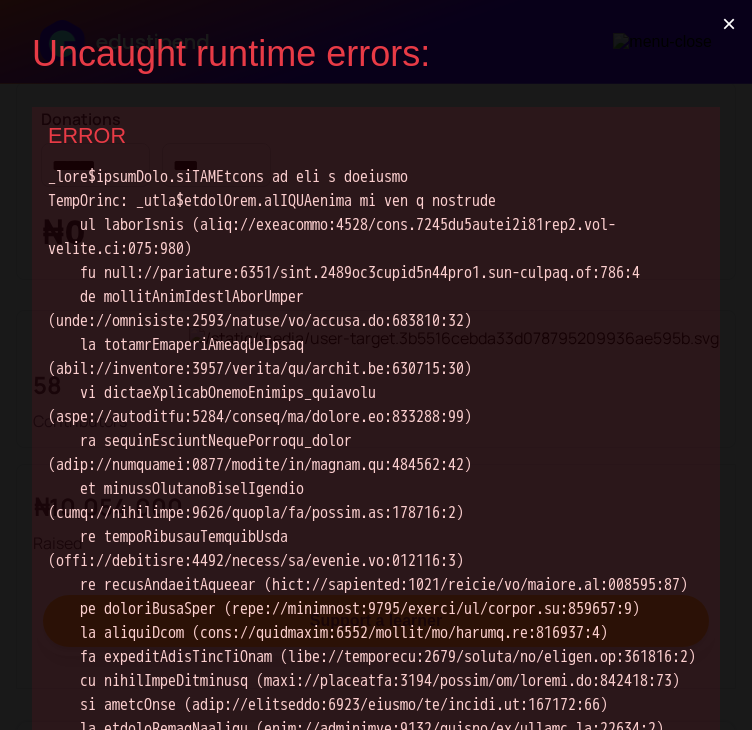 scroll, scrollTop: 0, scrollLeft: 0, axis: both 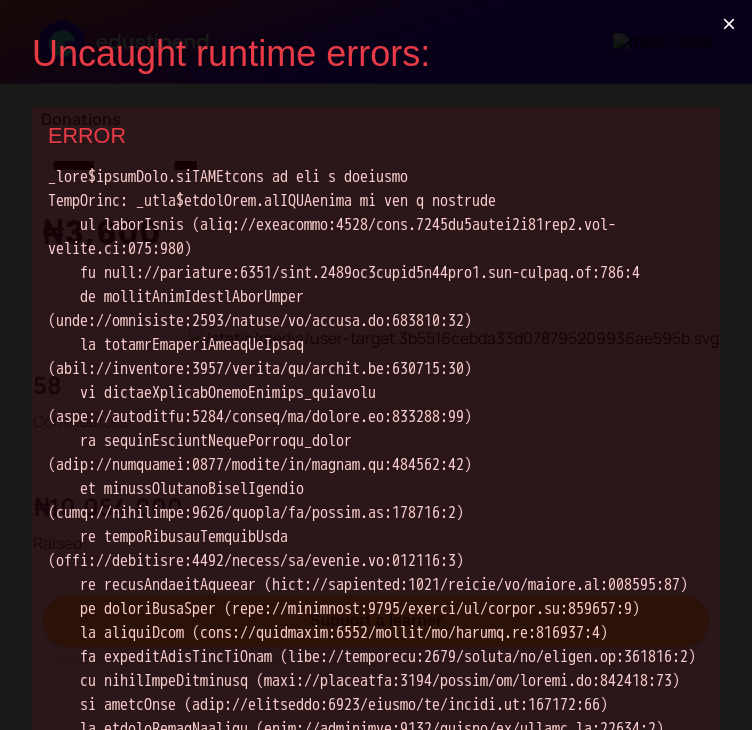 click on "×" at bounding box center [729, 24] 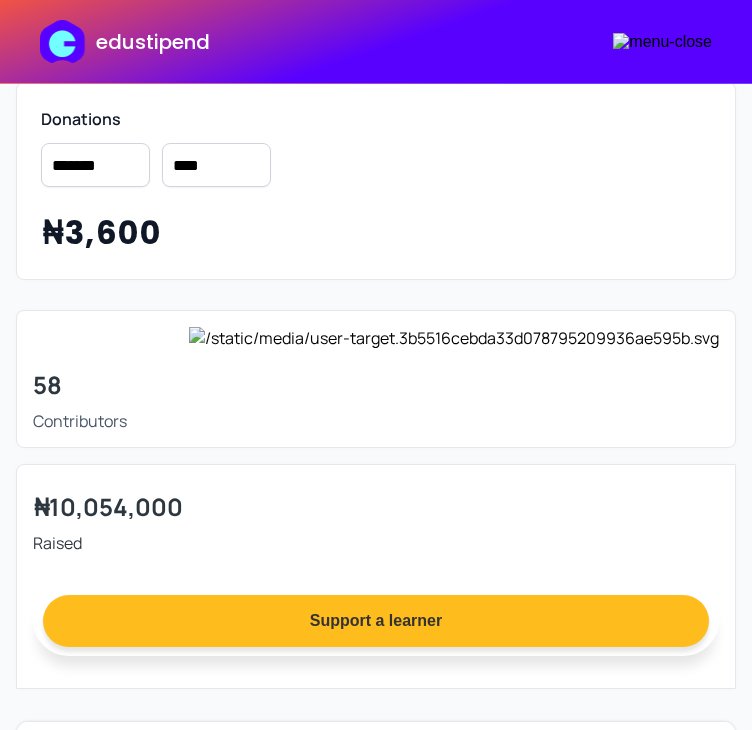 click on "[MASKED] [MASKED] [MASKED] [MASKED] [MASKED] [MASKED]" at bounding box center (216, 165) 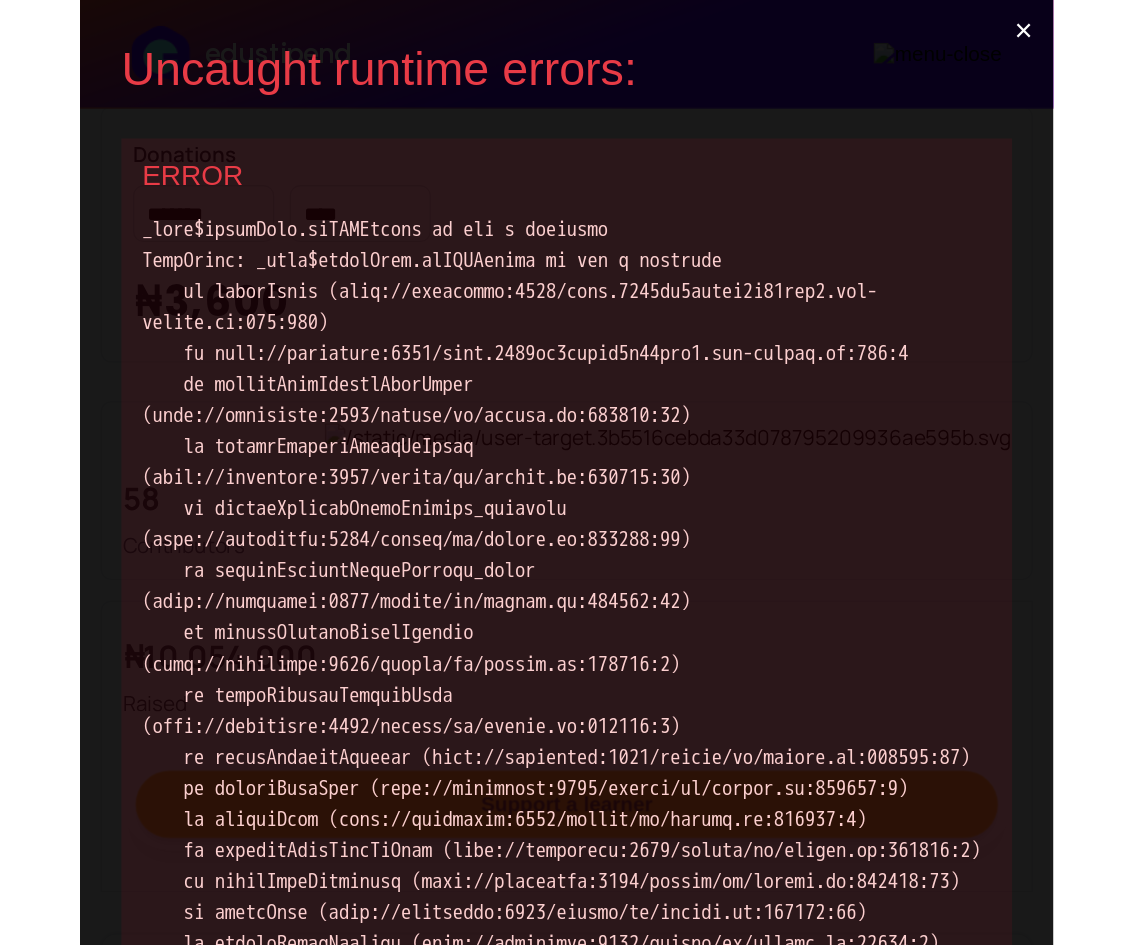 scroll, scrollTop: 0, scrollLeft: 0, axis: both 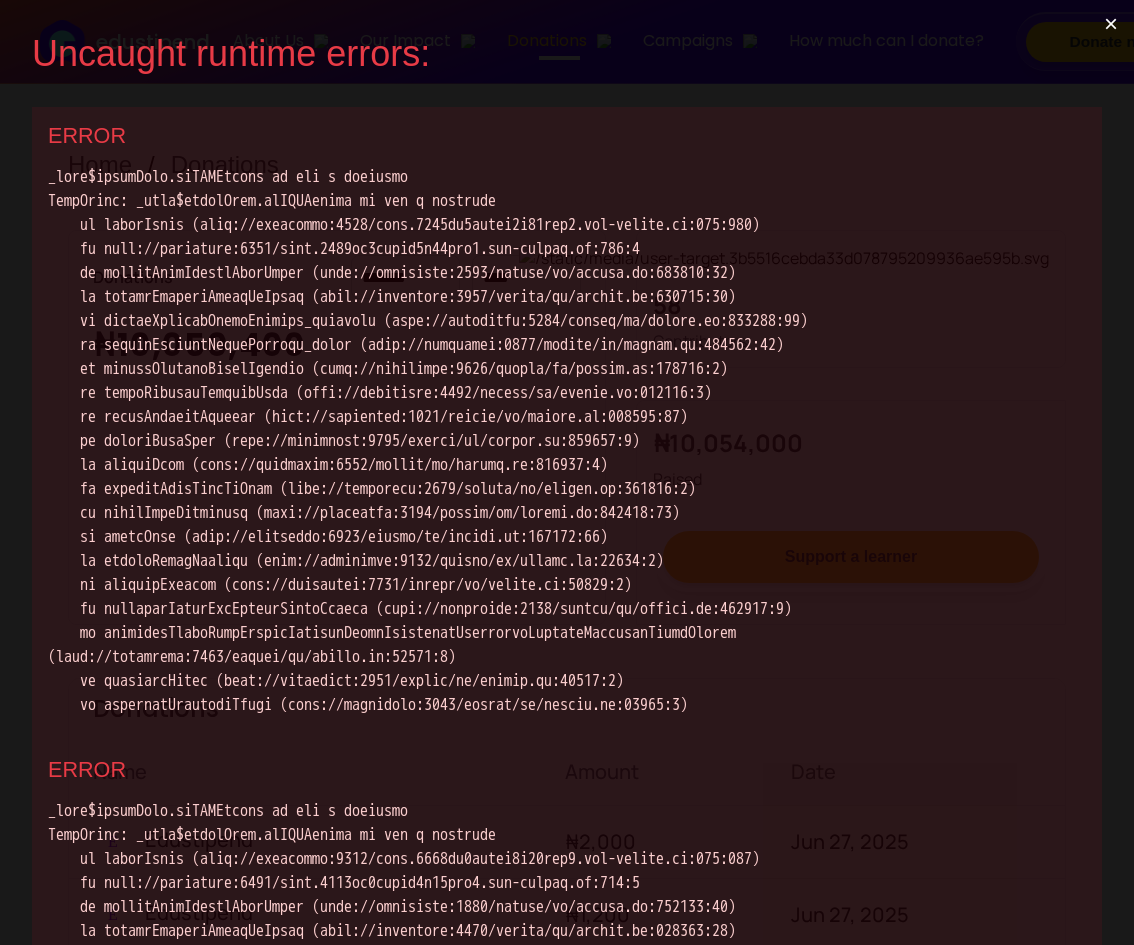 click at bounding box center [567, 441] 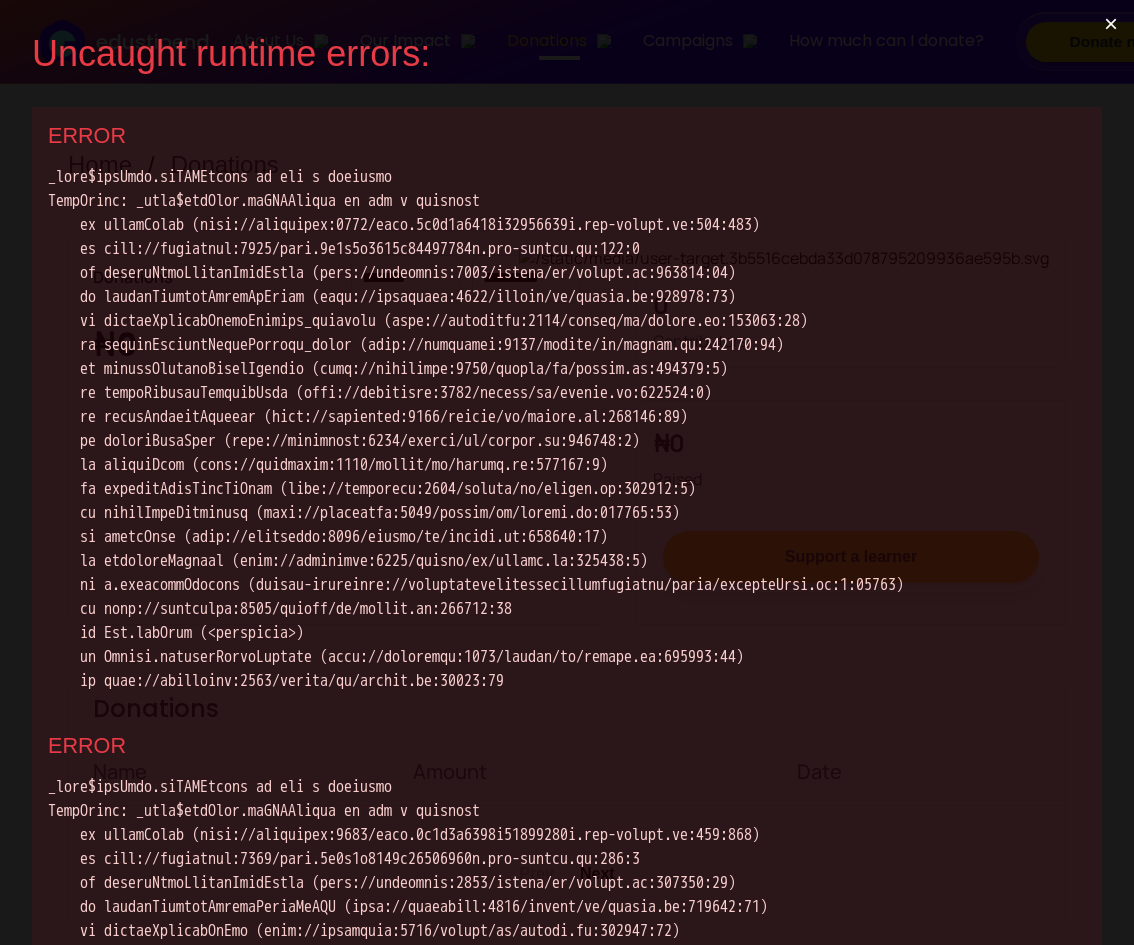 scroll, scrollTop: 0, scrollLeft: 0, axis: both 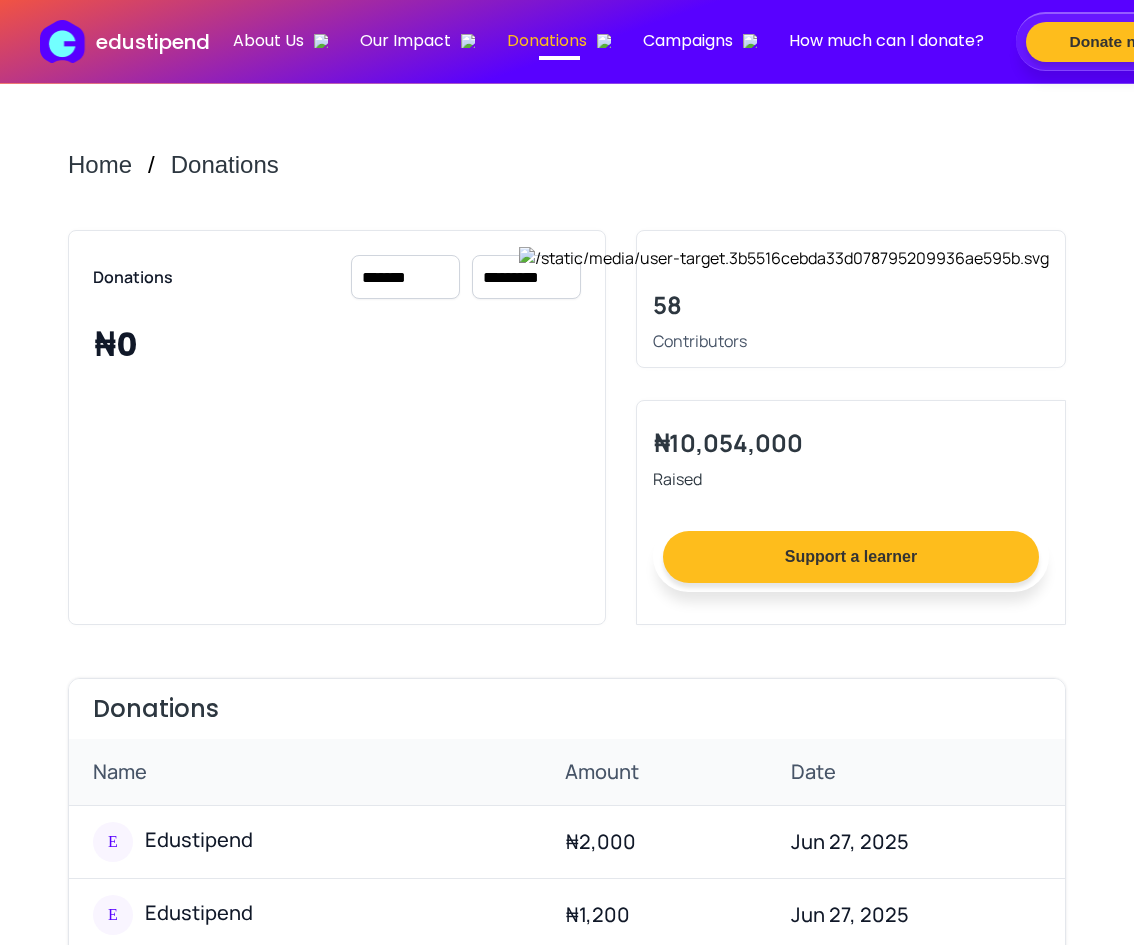 click on "[MASKED] [MASKED] [MASKED] [MASKED] [MASKED] [MASKED]" at bounding box center (526, 277) 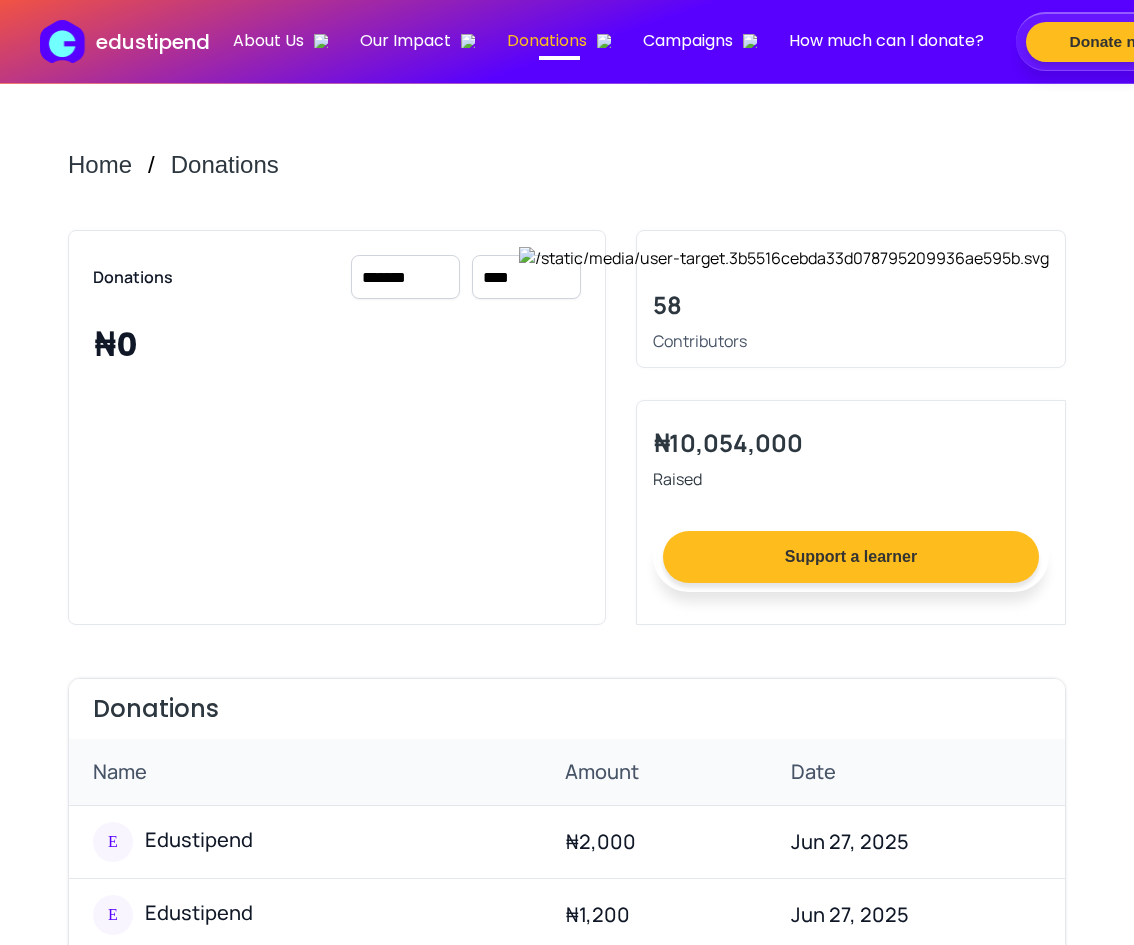 click on "[MASKED] [MASKED] [MASKED] [MASKED] [MASKED] [MASKED]" at bounding box center (526, 277) 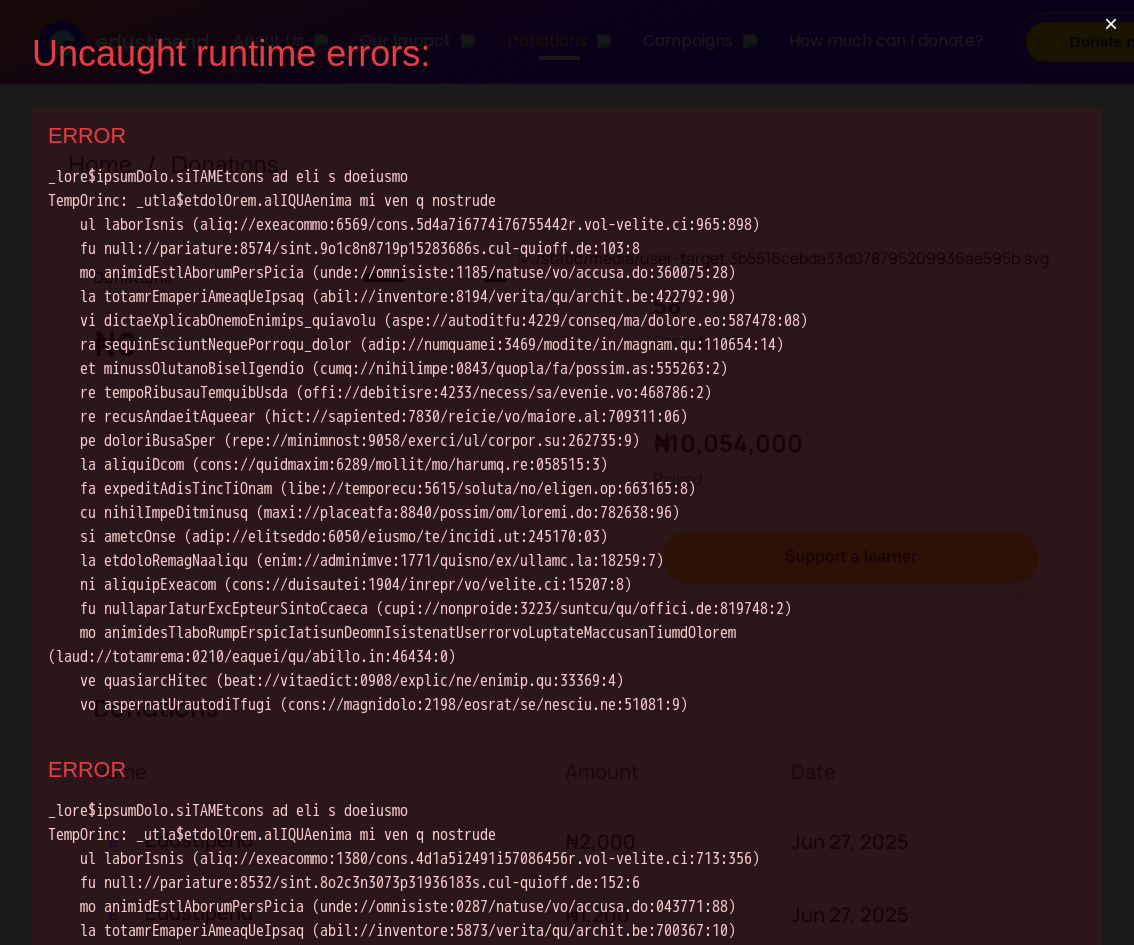 scroll, scrollTop: 0, scrollLeft: 0, axis: both 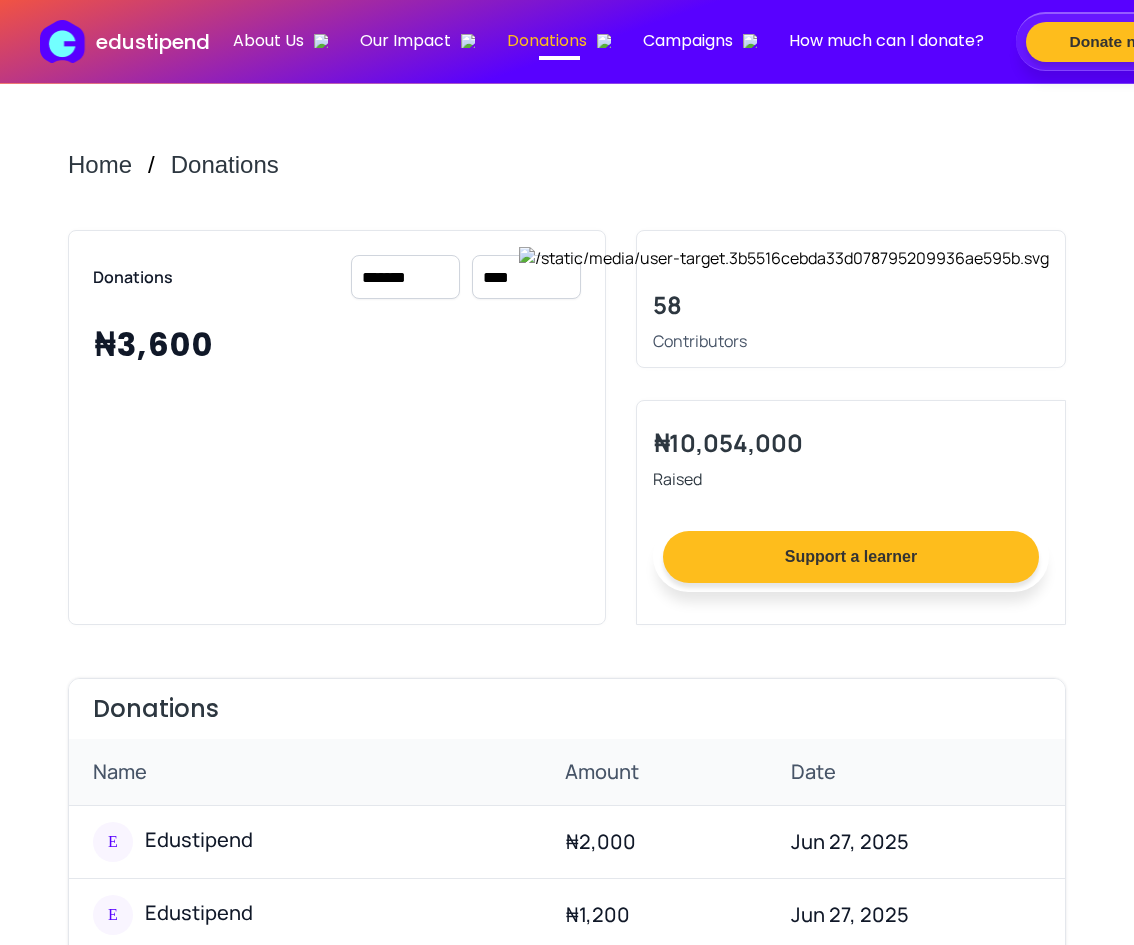 click on "[MASKED] [MASKED] [MASKED] [MASKED] [MASKED] [MASKED]" at bounding box center [526, 277] 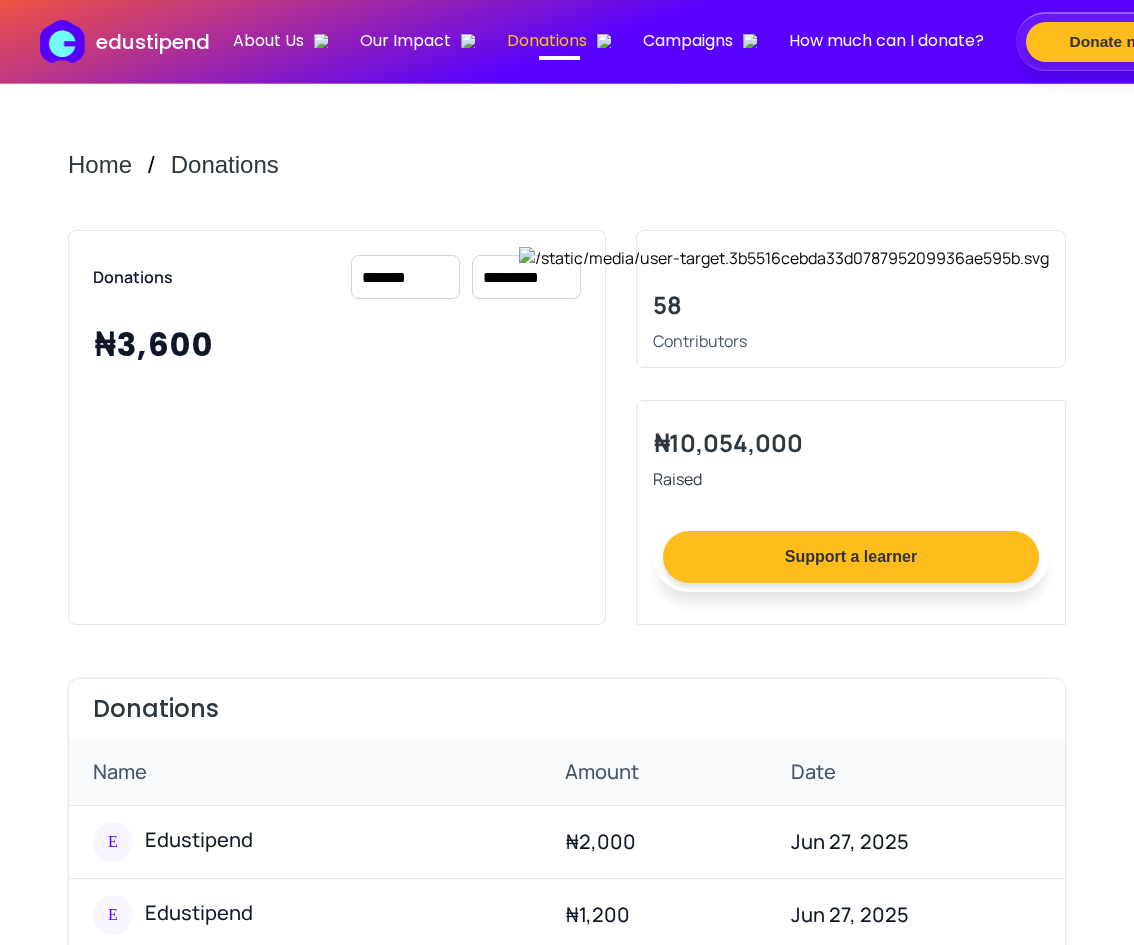 click on "[MASKED] [MASKED] [MASKED] [MASKED] [MASKED] [MASKED]" at bounding box center [526, 277] 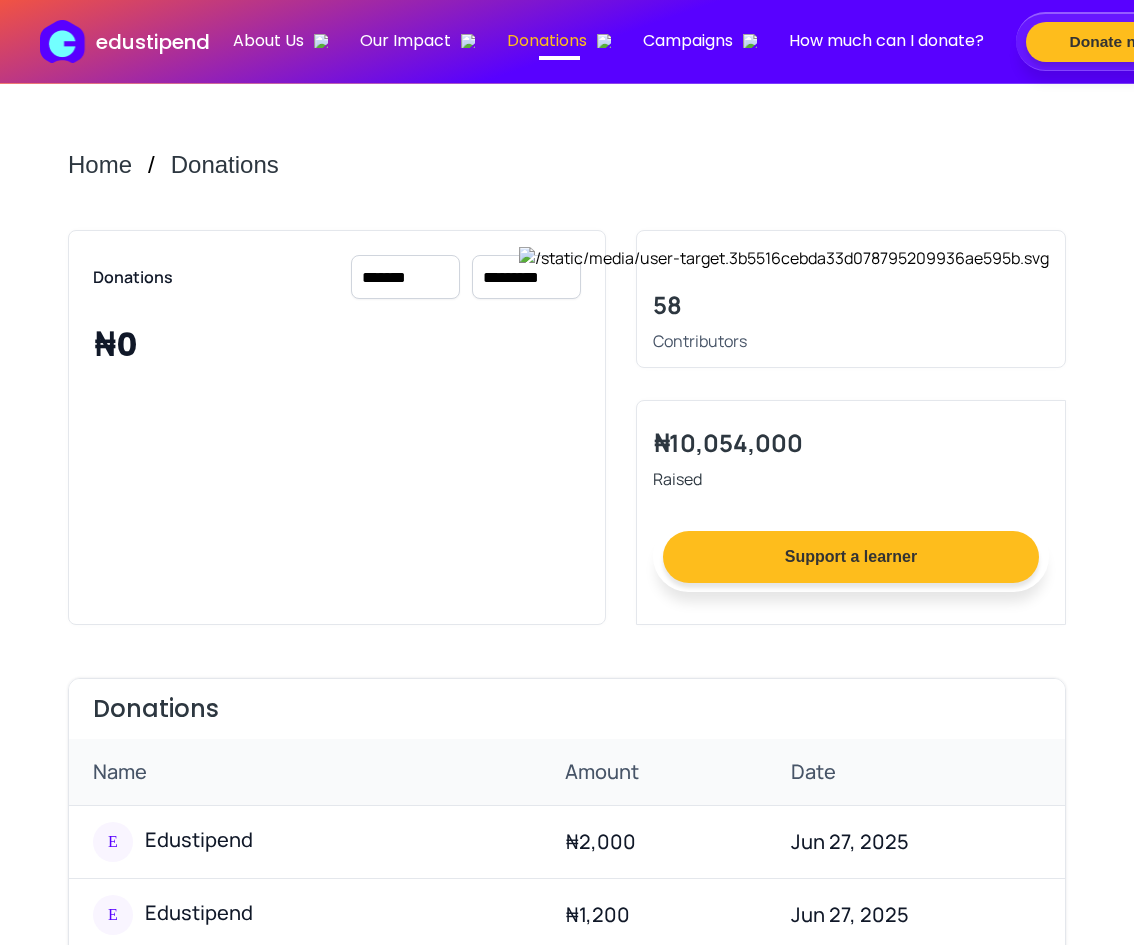 click on "[MASKED] [MASKED] [MASKED] [MASKED] [MASKED] [MASKED]" at bounding box center (526, 277) 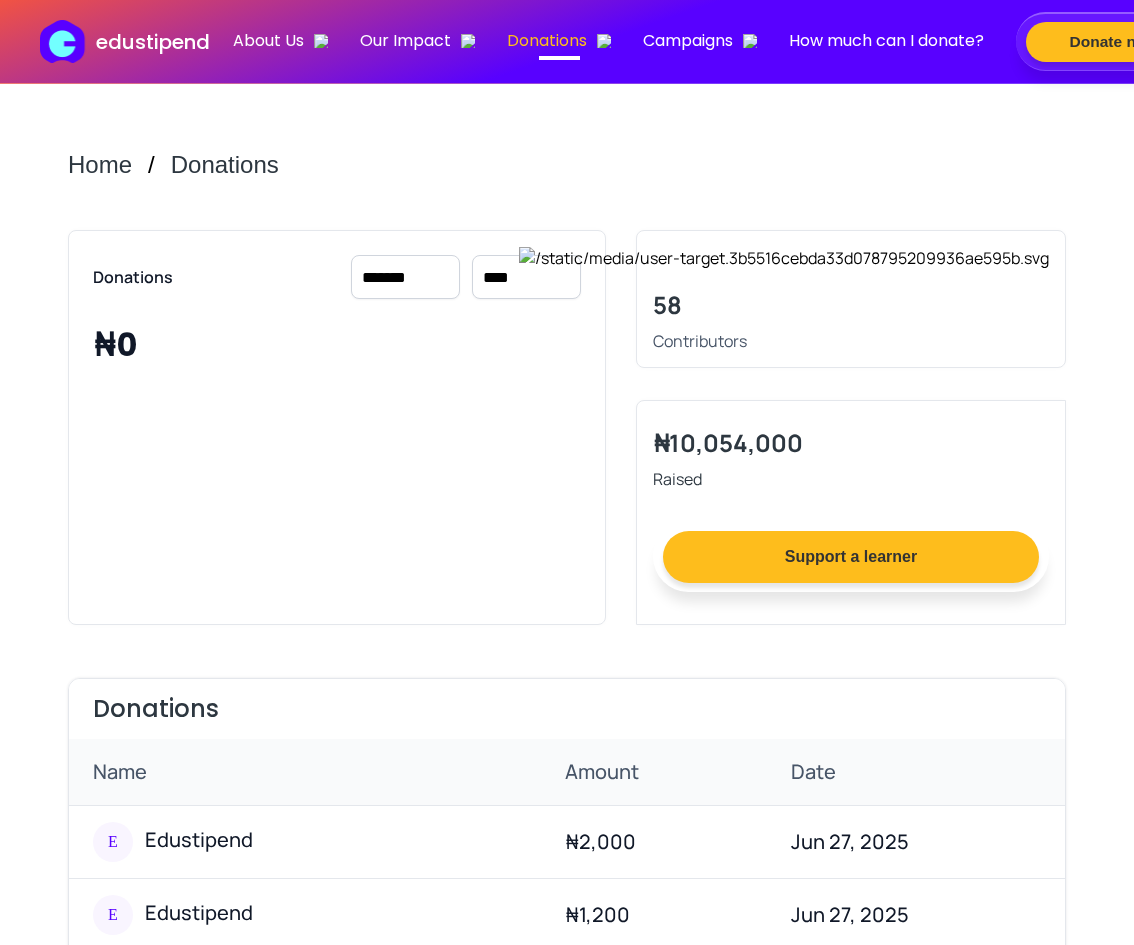 click on "[MASKED] [MASKED] [MASKED] [MASKED] [MASKED] [MASKED]" at bounding box center (526, 277) 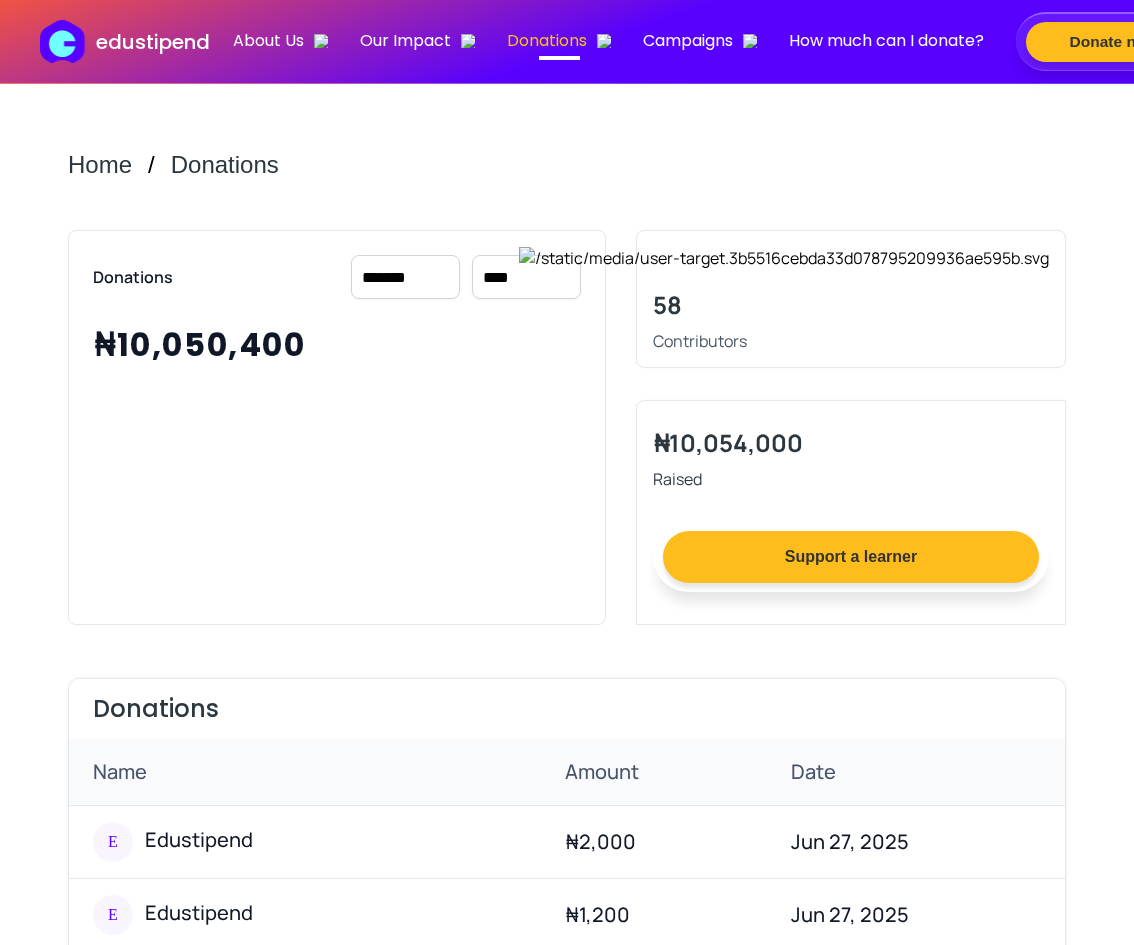 click on "[MASKED] [MASKED] [MASKED] [MASKED] [MASKED] [MASKED]" at bounding box center [526, 277] 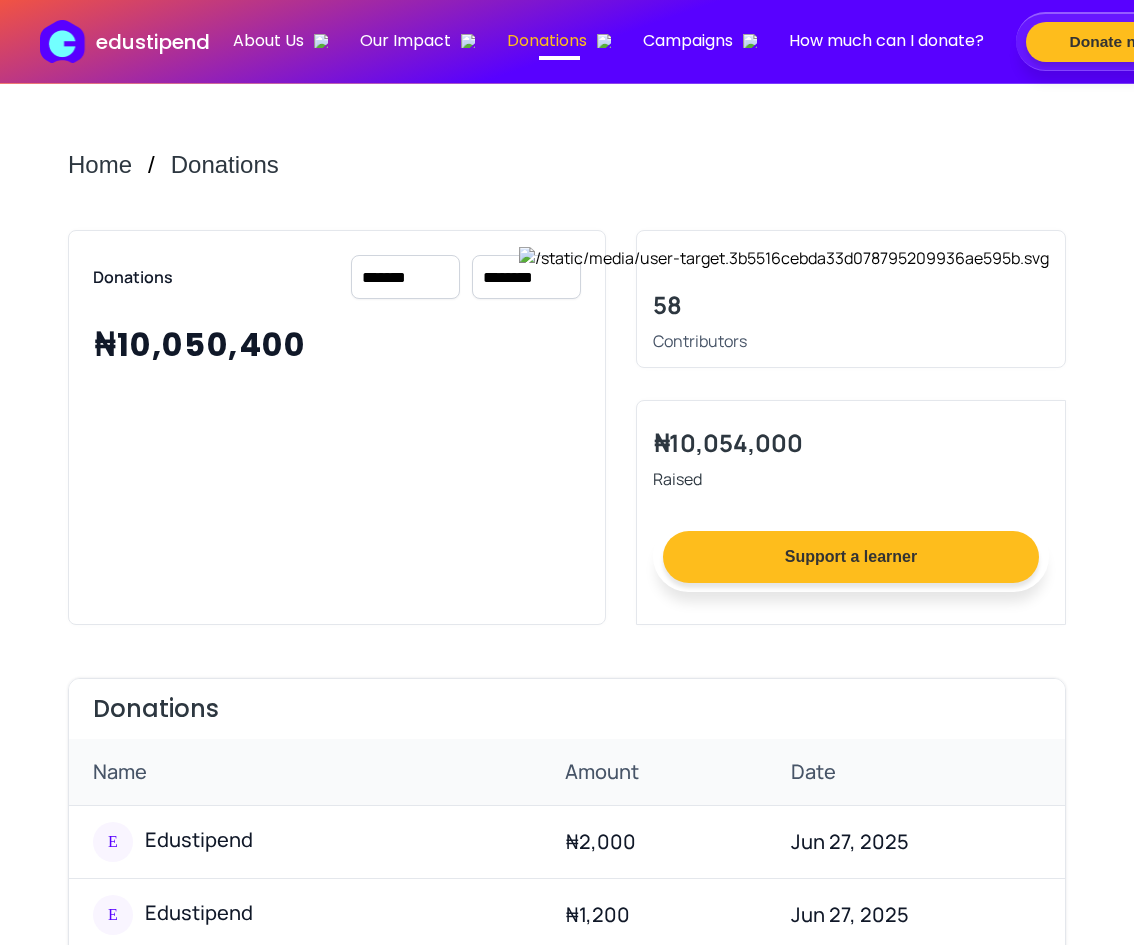 click on "[MASKED] [MASKED] [MASKED] [MASKED] [MASKED] [MASKED]" at bounding box center (526, 277) 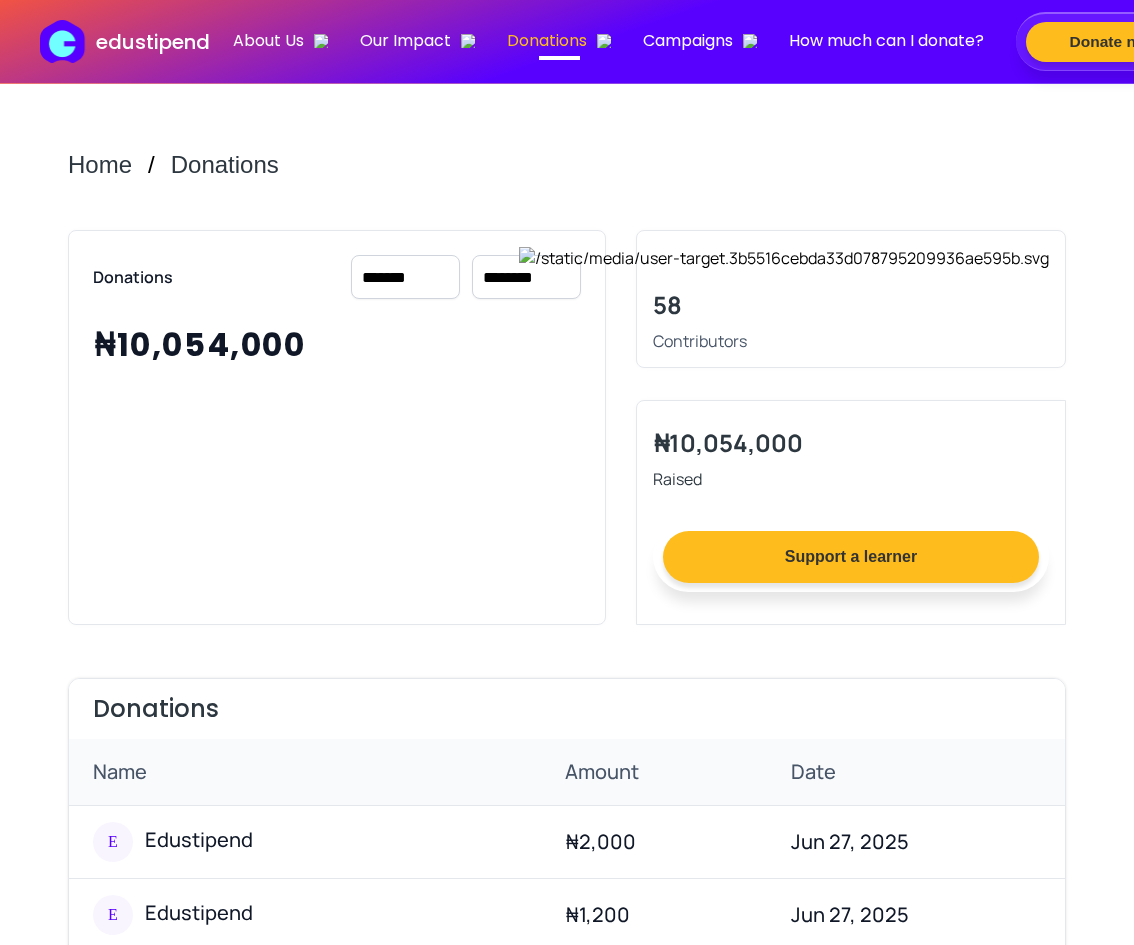 click on "[MASKED] [MASKED] [MASKED] [MASKED] [MASKED] [MASKED]" at bounding box center [526, 277] 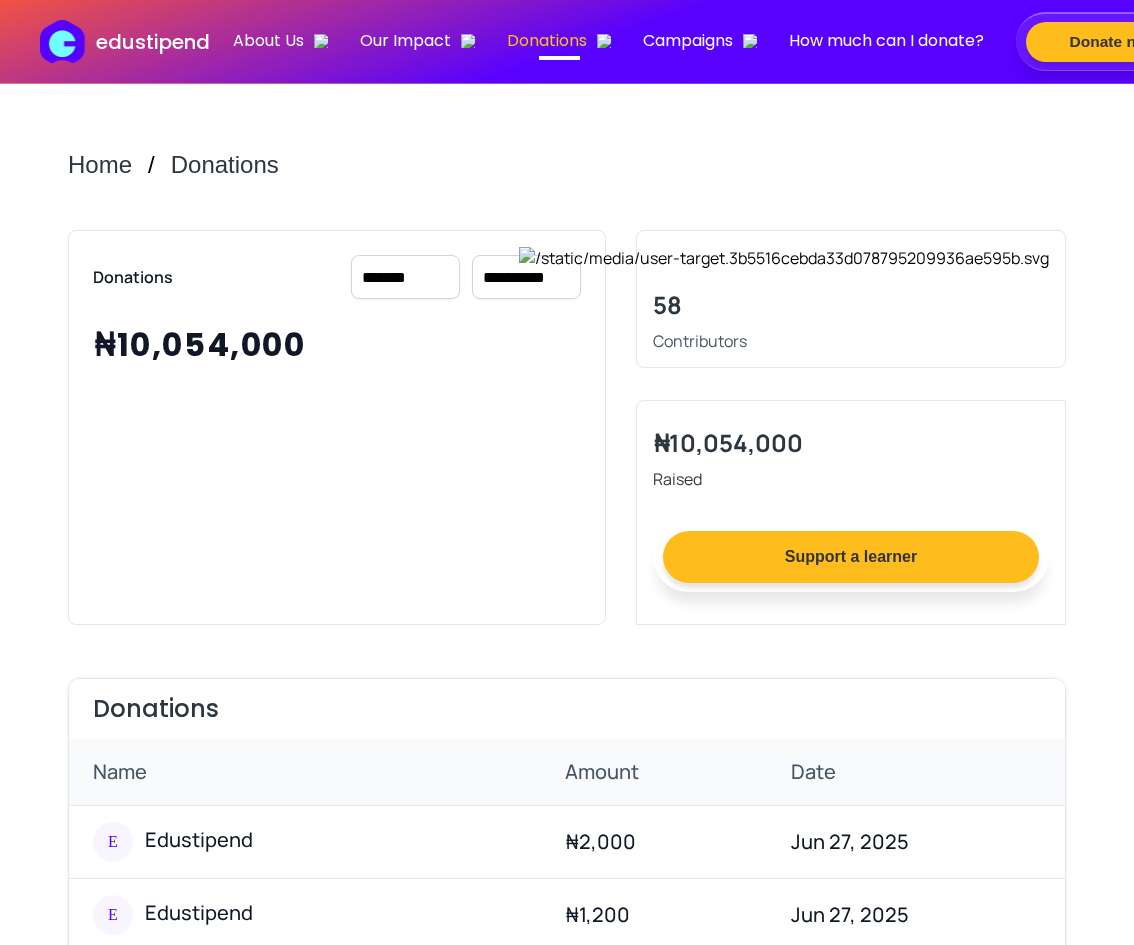 click on "[MASKED] [MASKED] [MASKED] [MASKED] [MASKED] [MASKED]" at bounding box center (526, 277) 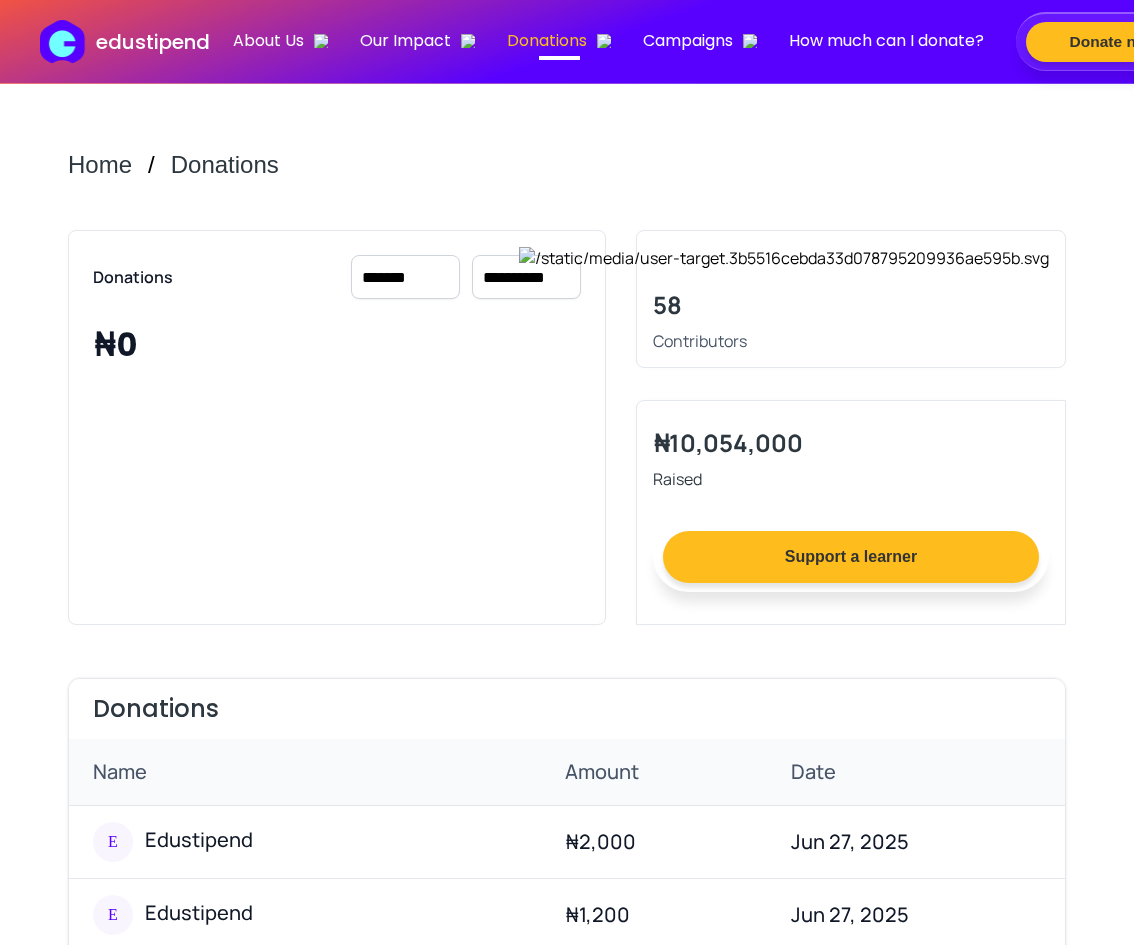 click on "[MASKED] [MASKED] [MASKED] [MASKED] [MASKED] [MASKED]" at bounding box center [526, 277] 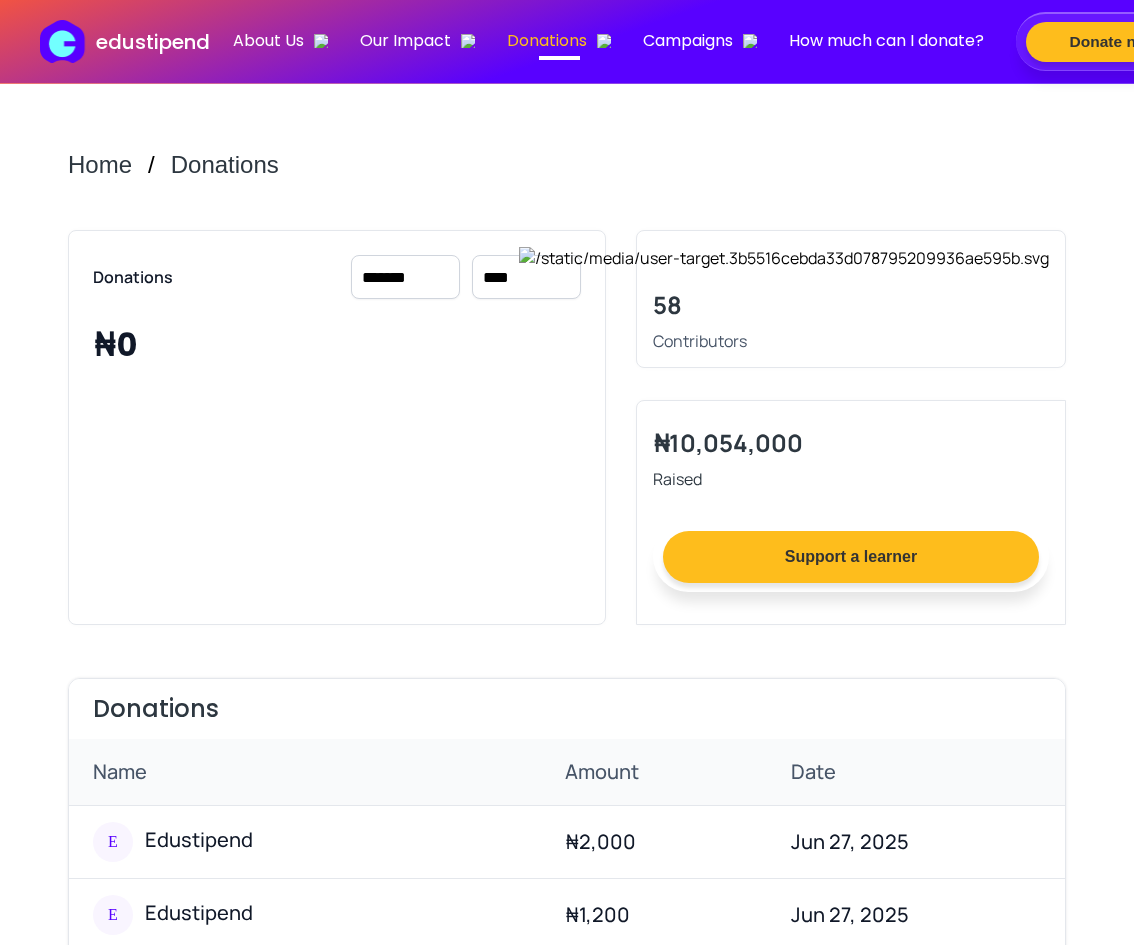 click on "[MASKED] [MASKED] [MASKED] [MASKED] [MASKED] [MASKED]" at bounding box center [526, 277] 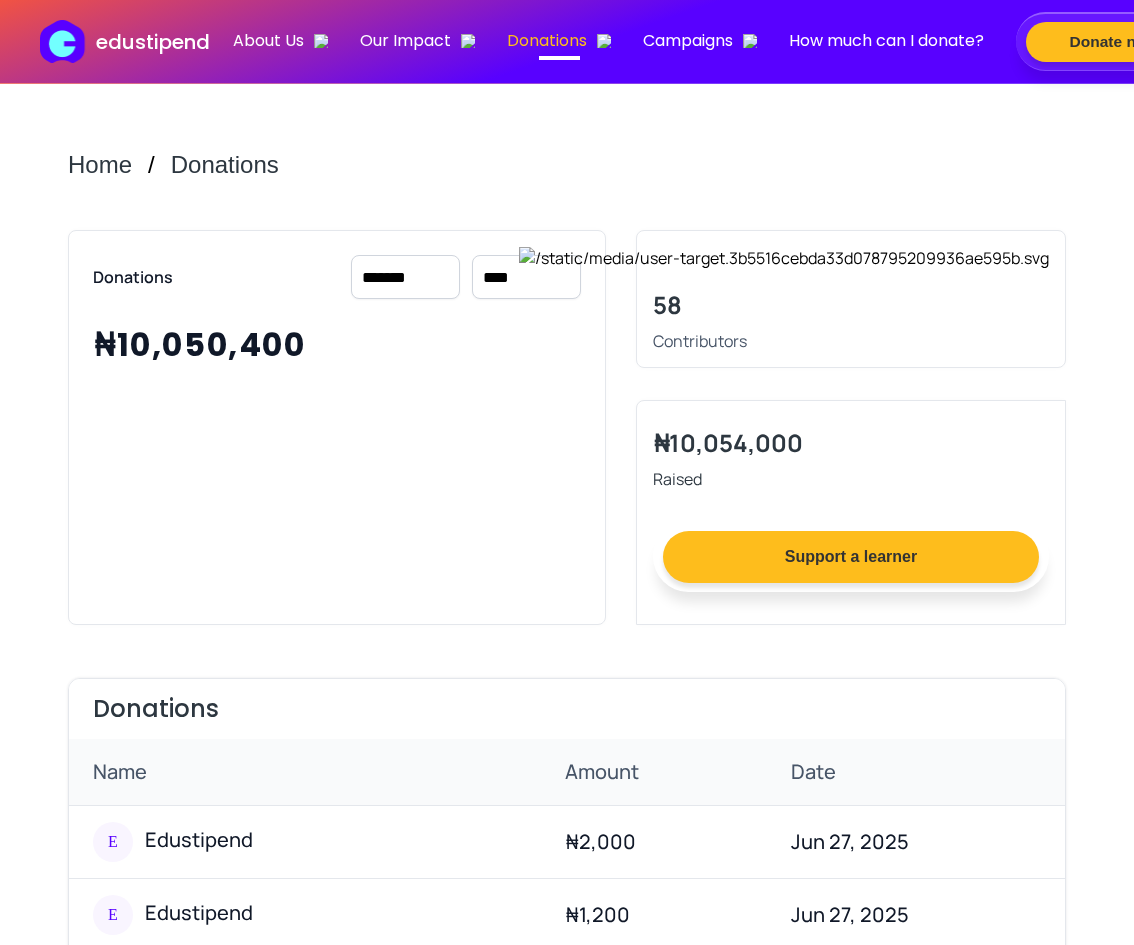 click on "[MASKED] [MASKED] [MASKED] [MASKED] [MASKED] [MASKED]" at bounding box center (526, 277) 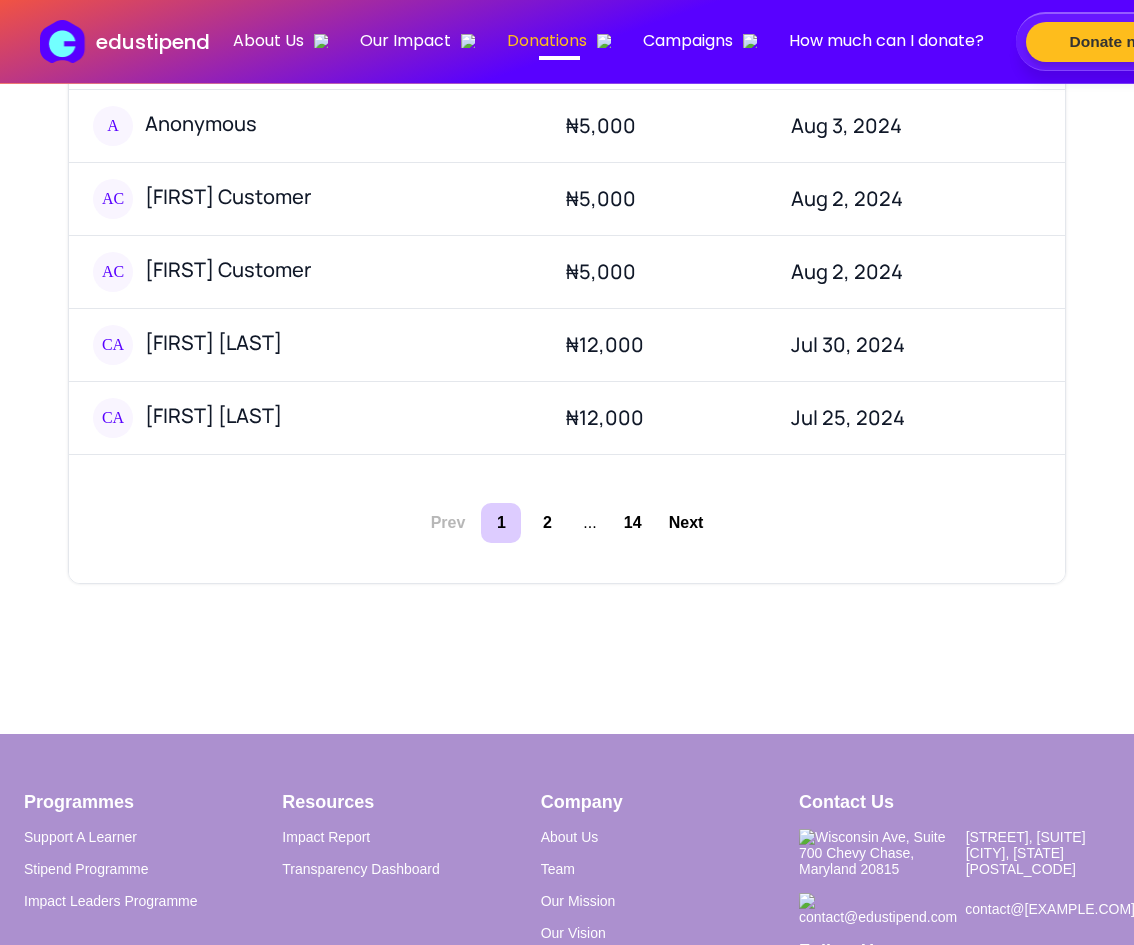 scroll, scrollTop: 1200, scrollLeft: 0, axis: vertical 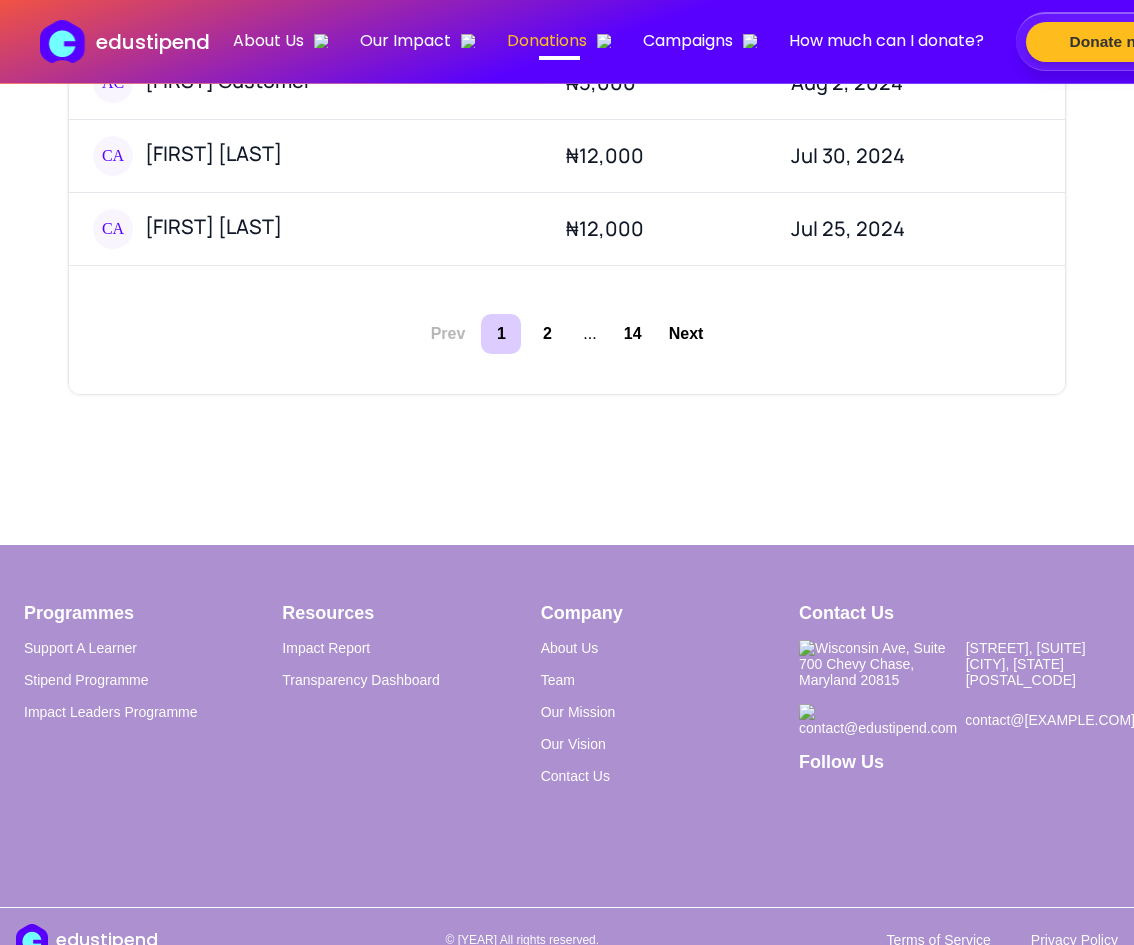 click on "Prev 1 2 ... 14 Next" at bounding box center (567, 330) 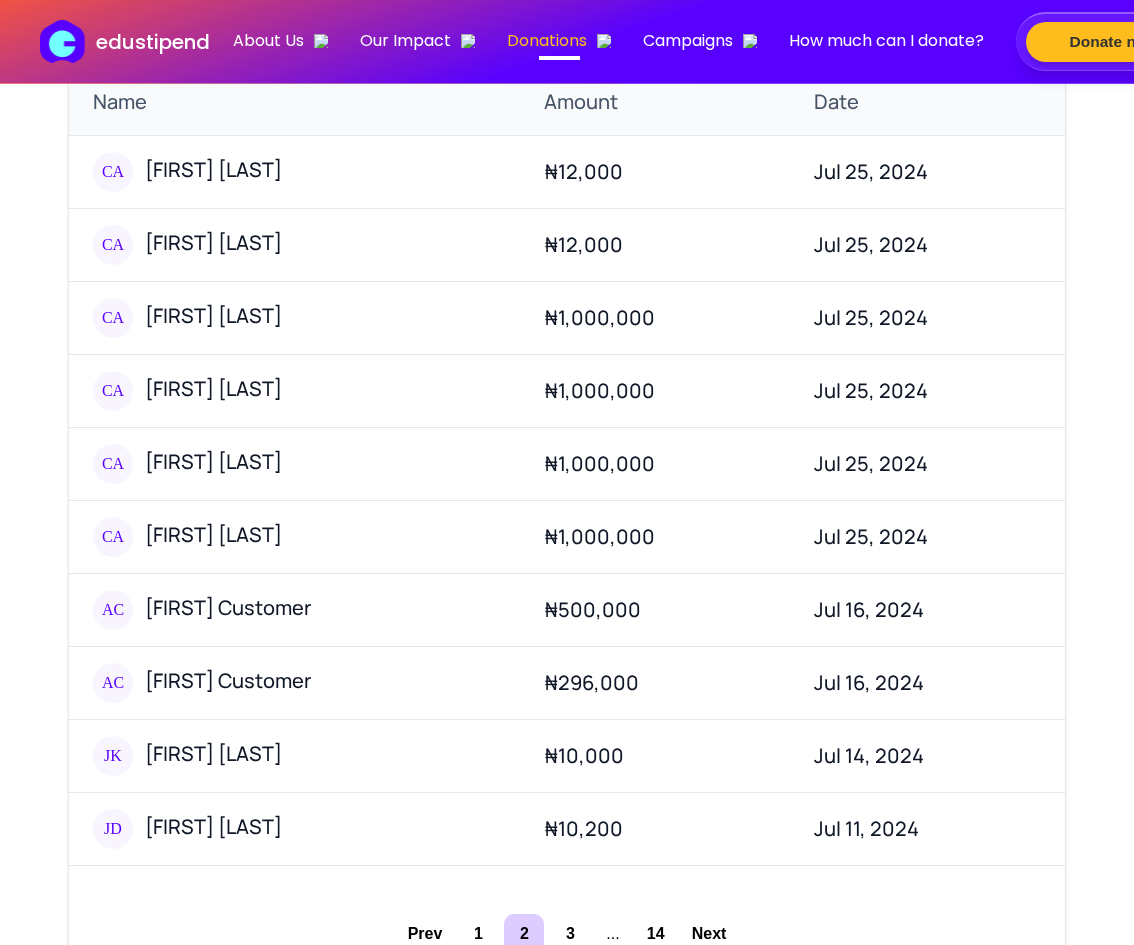 scroll, scrollTop: 1170, scrollLeft: 0, axis: vertical 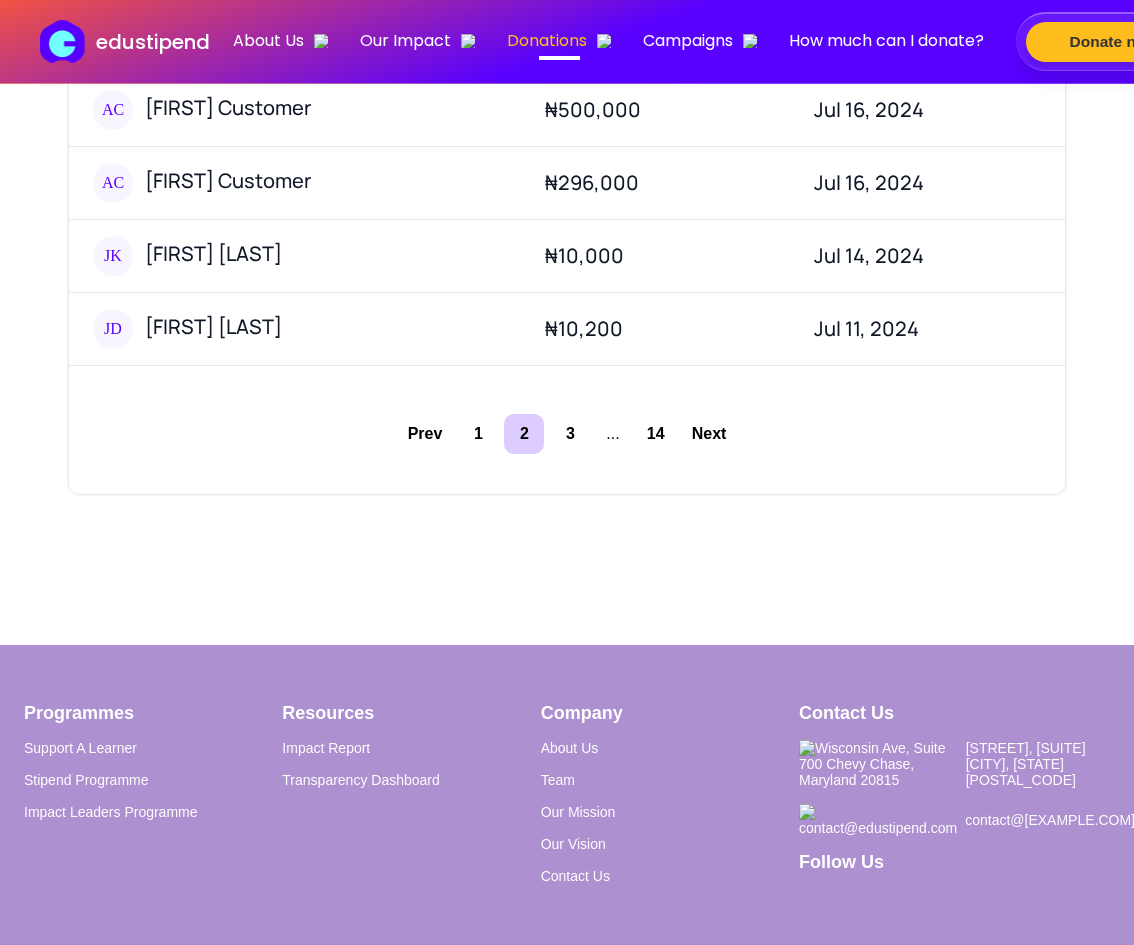 click on "Next" at bounding box center [709, 434] 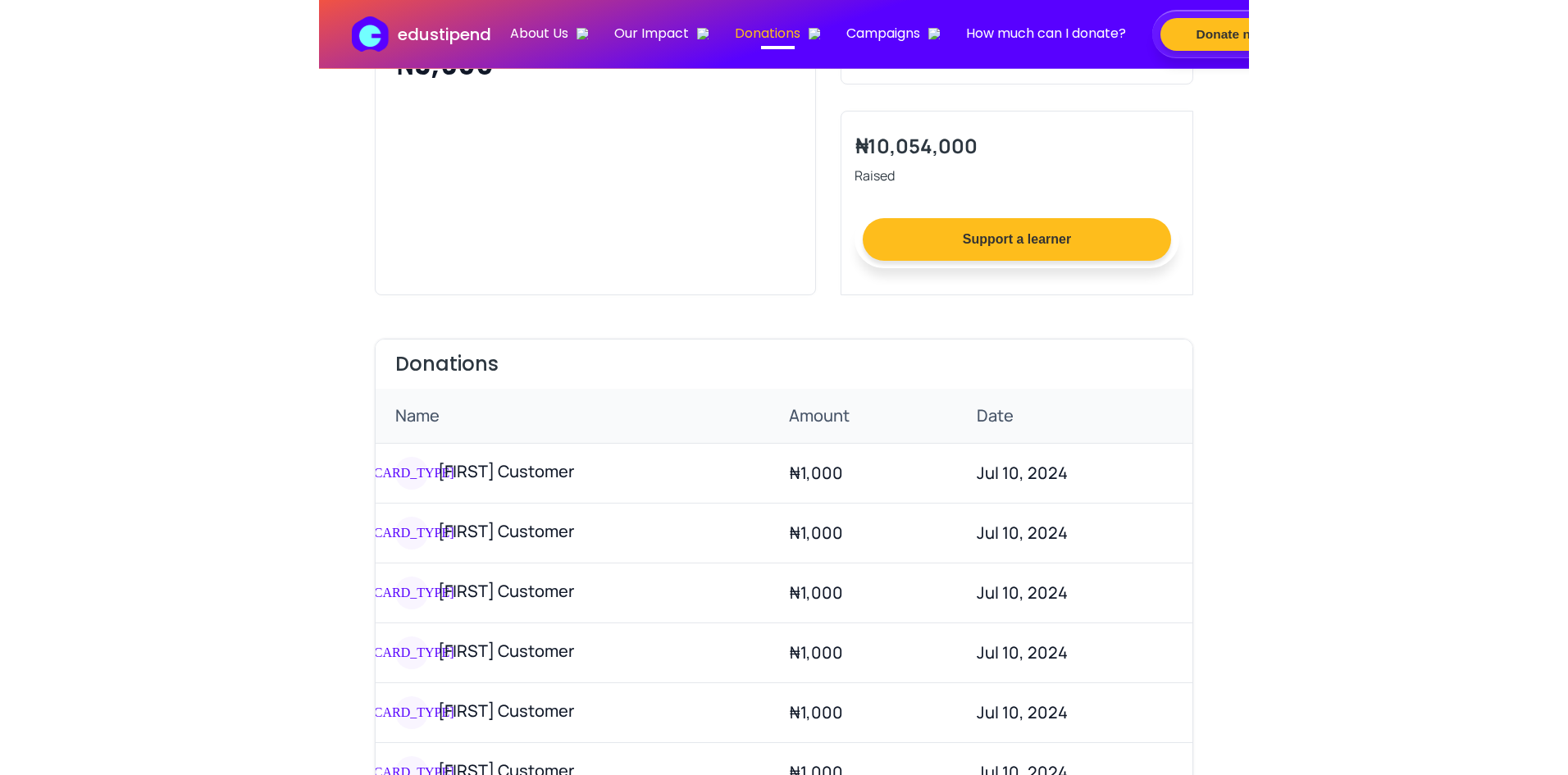 scroll, scrollTop: 0, scrollLeft: 0, axis: both 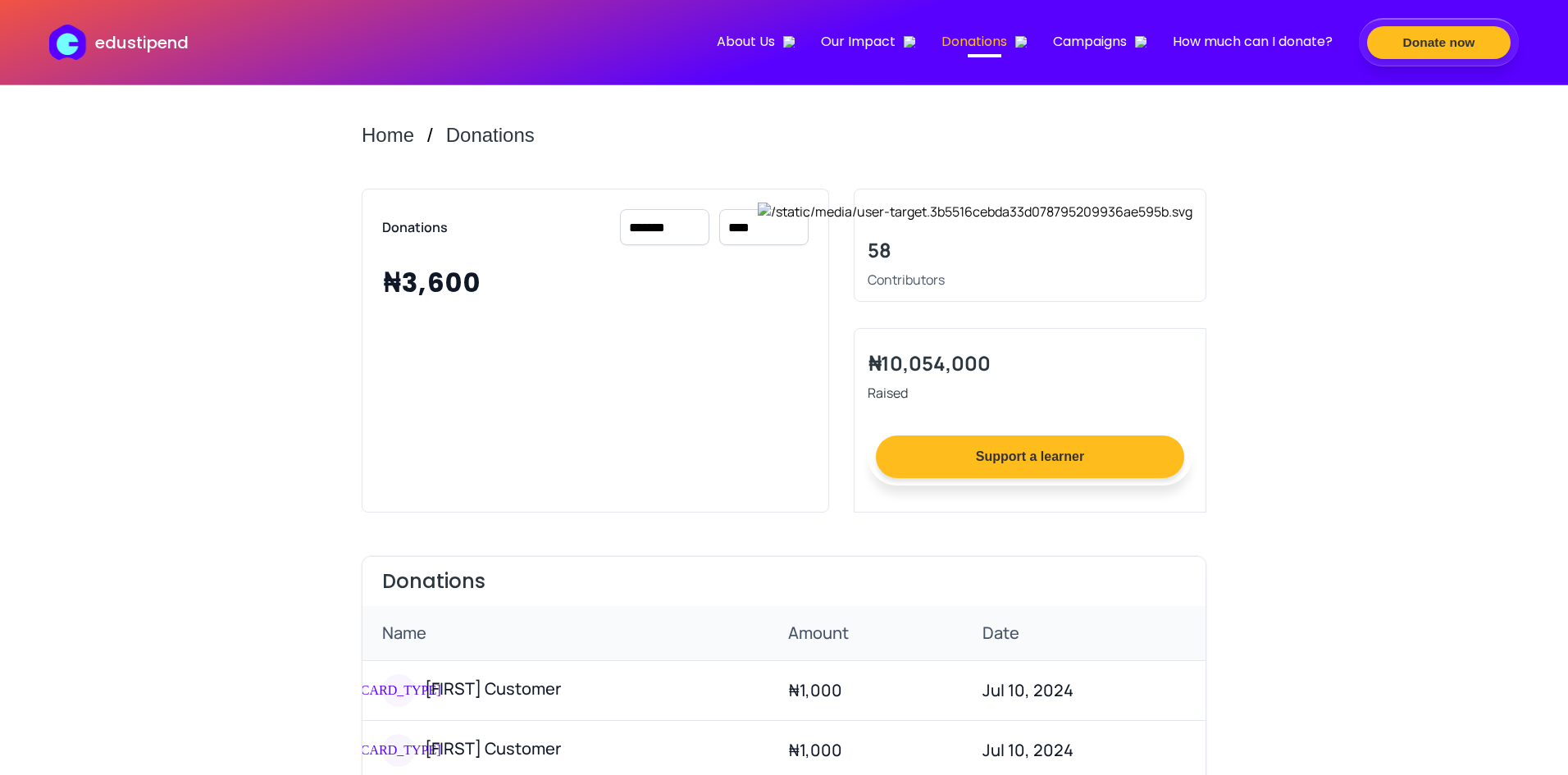 click on "[MASKED] [MASKED] [MASKED] [MASKED] [MASKED] [MASKED]" at bounding box center (763, 227) 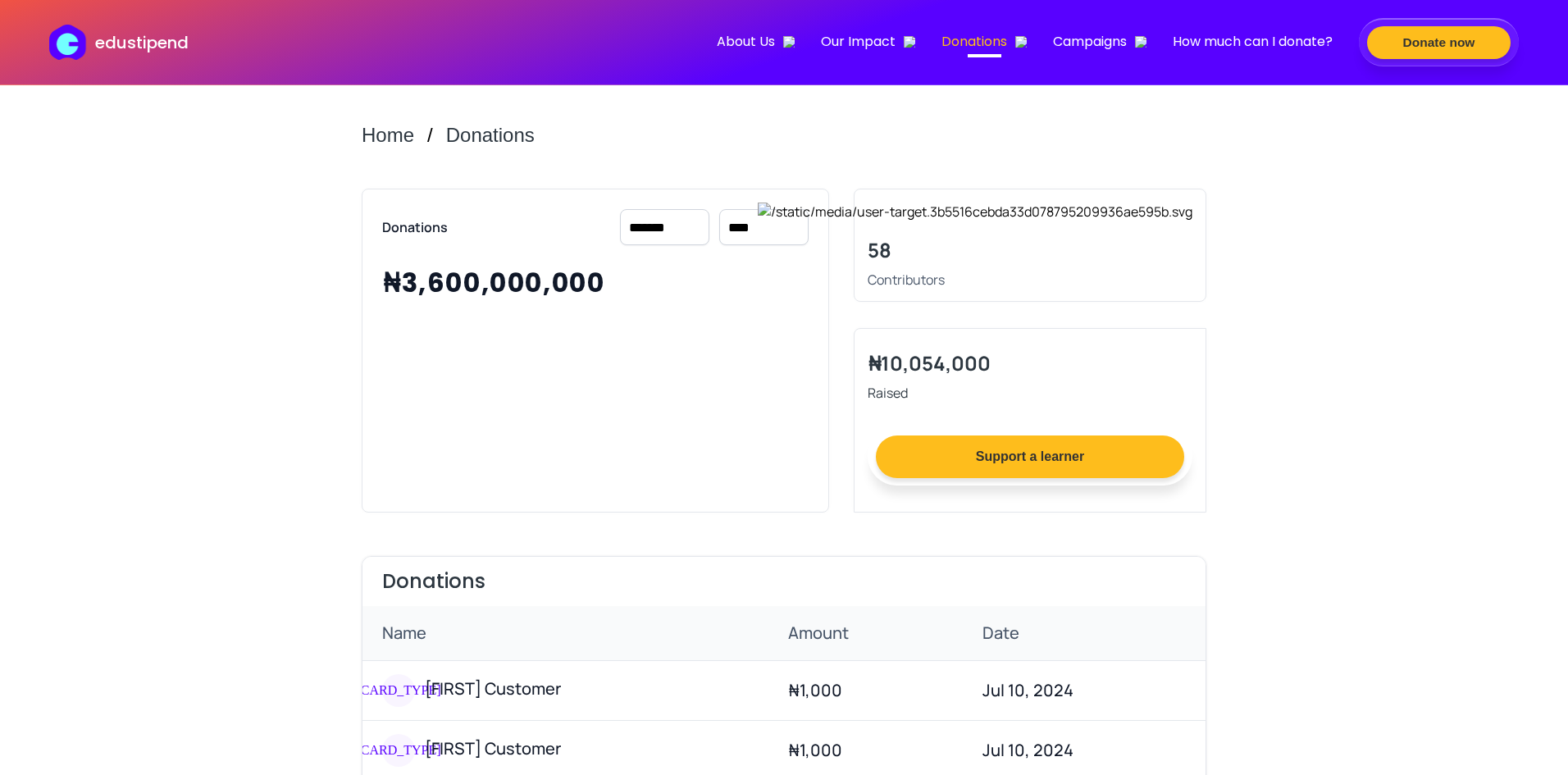 click on "**********" at bounding box center [664, 227] 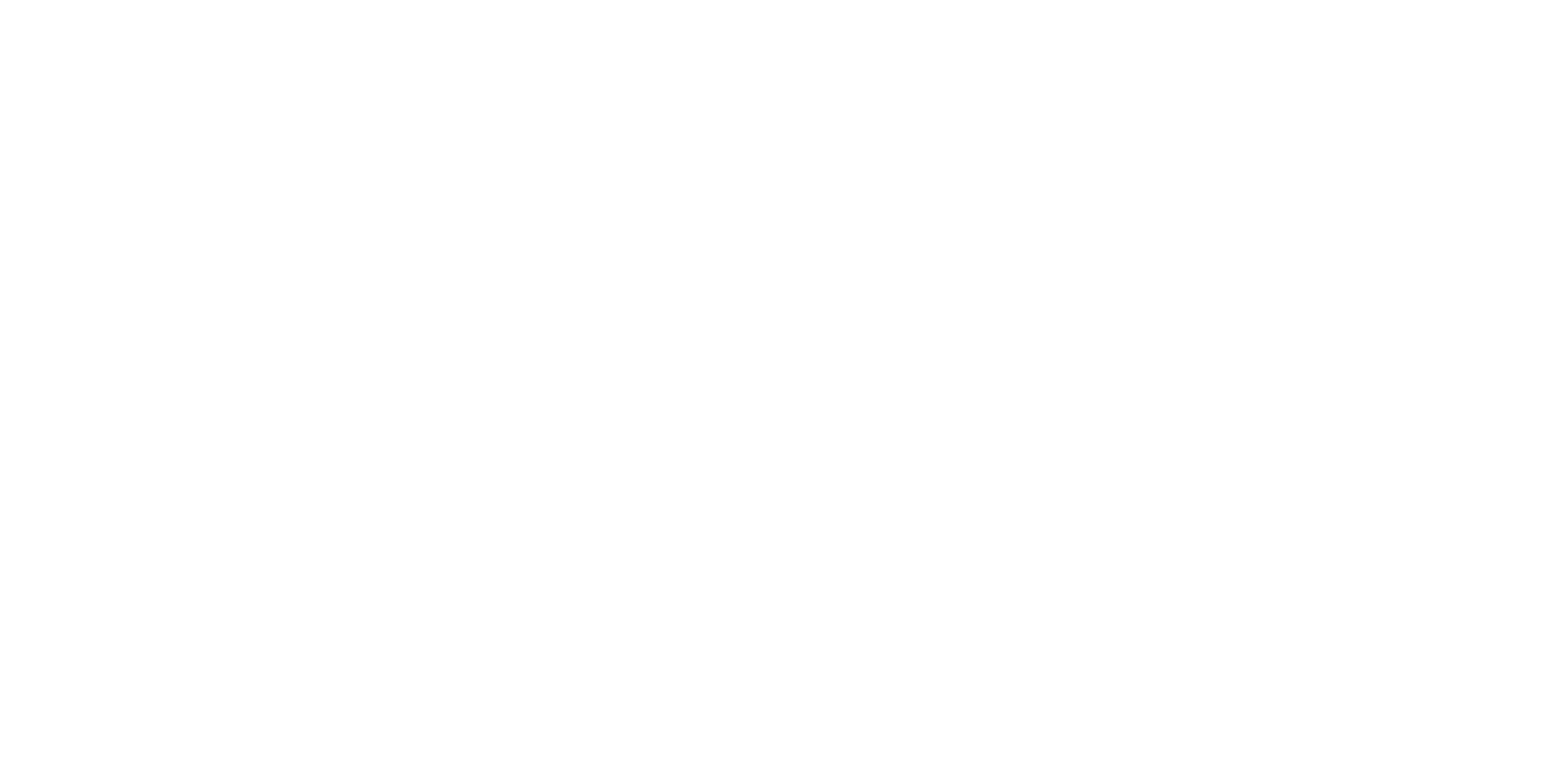 scroll, scrollTop: 0, scrollLeft: 0, axis: both 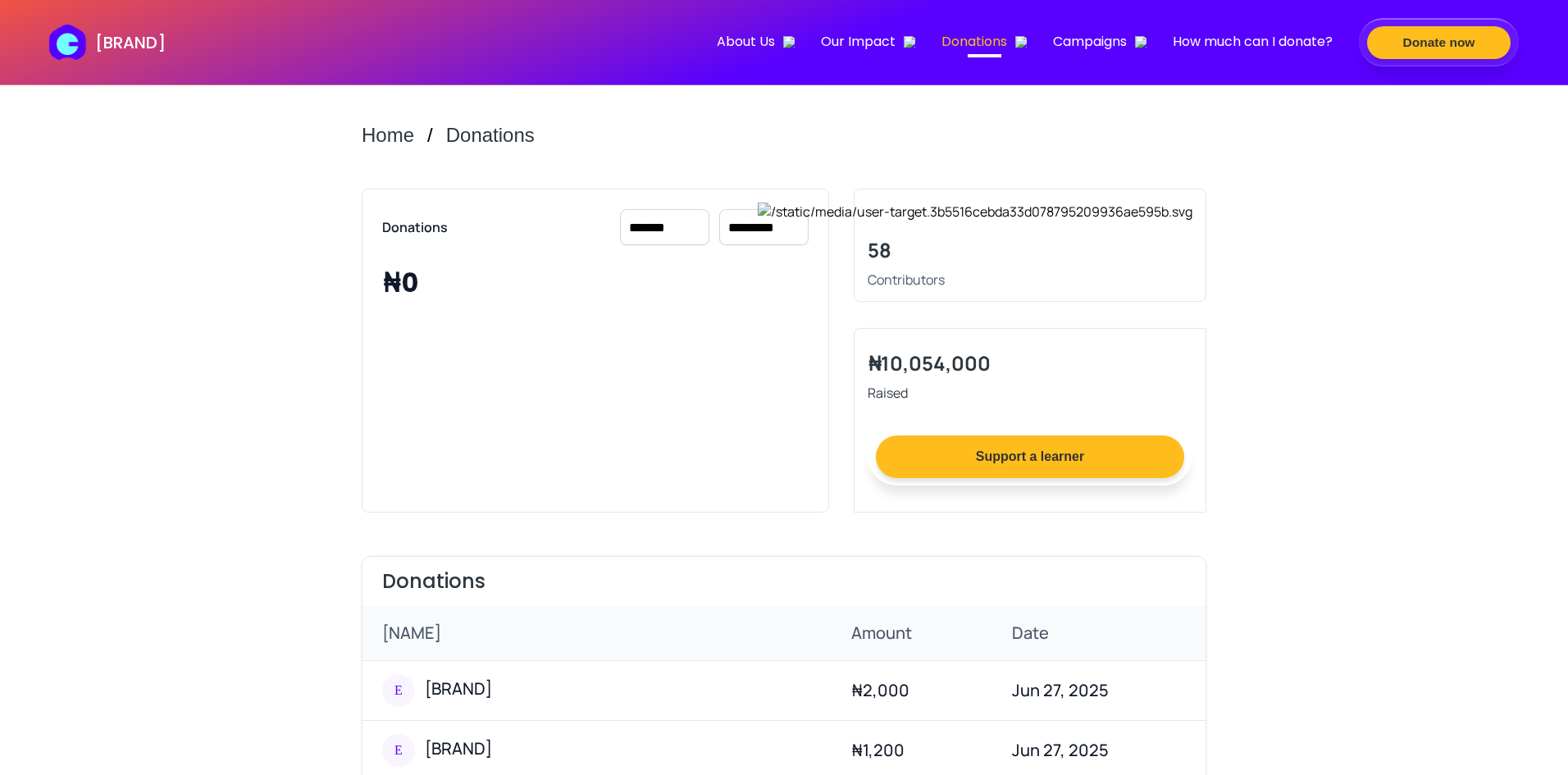 click on "**********" at bounding box center [664, 227] 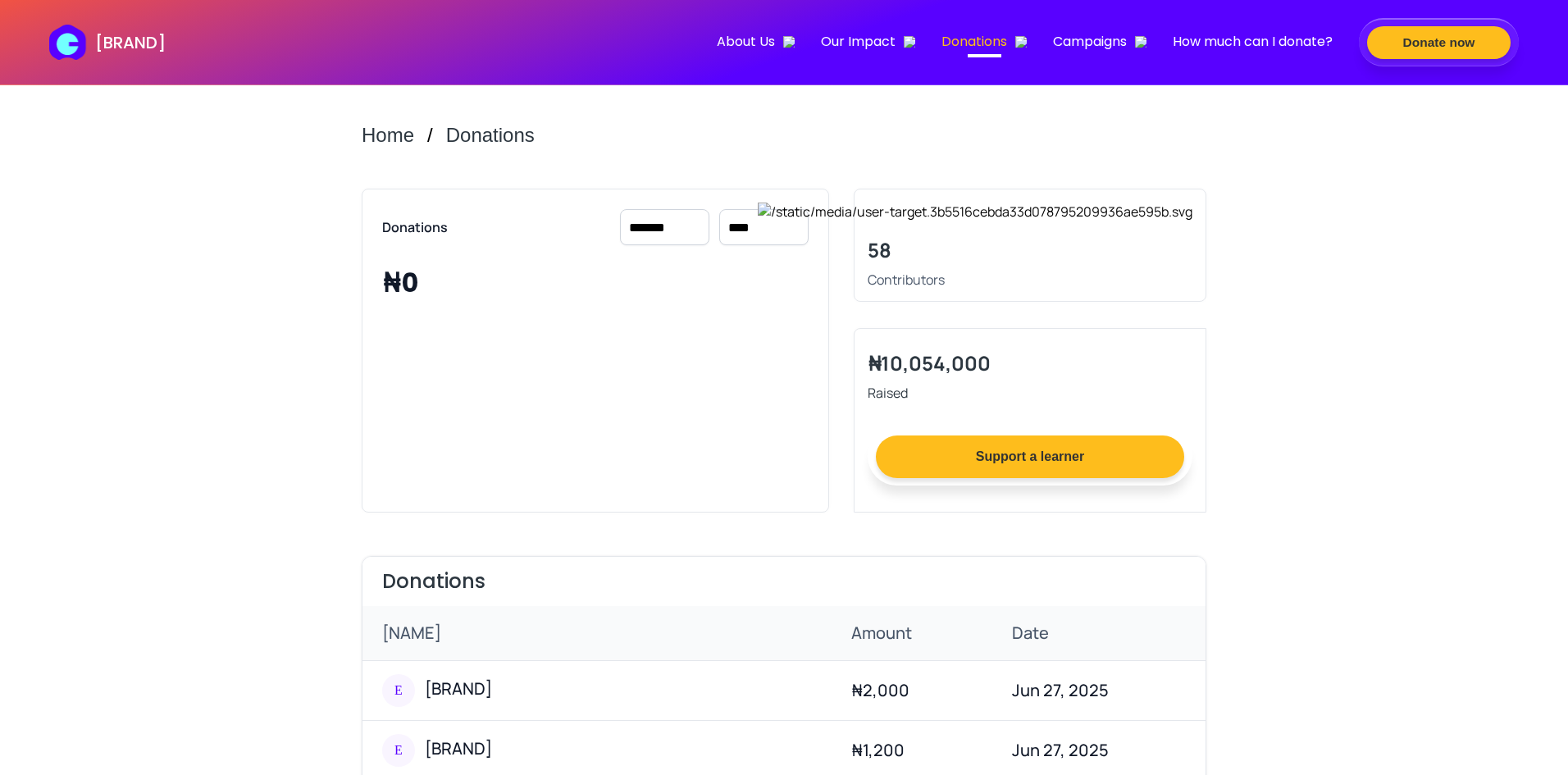 click on "[MASKED] [MASKED] [MASKED] [MASKED] [MASKED] [MASKED]" at bounding box center (763, 227) 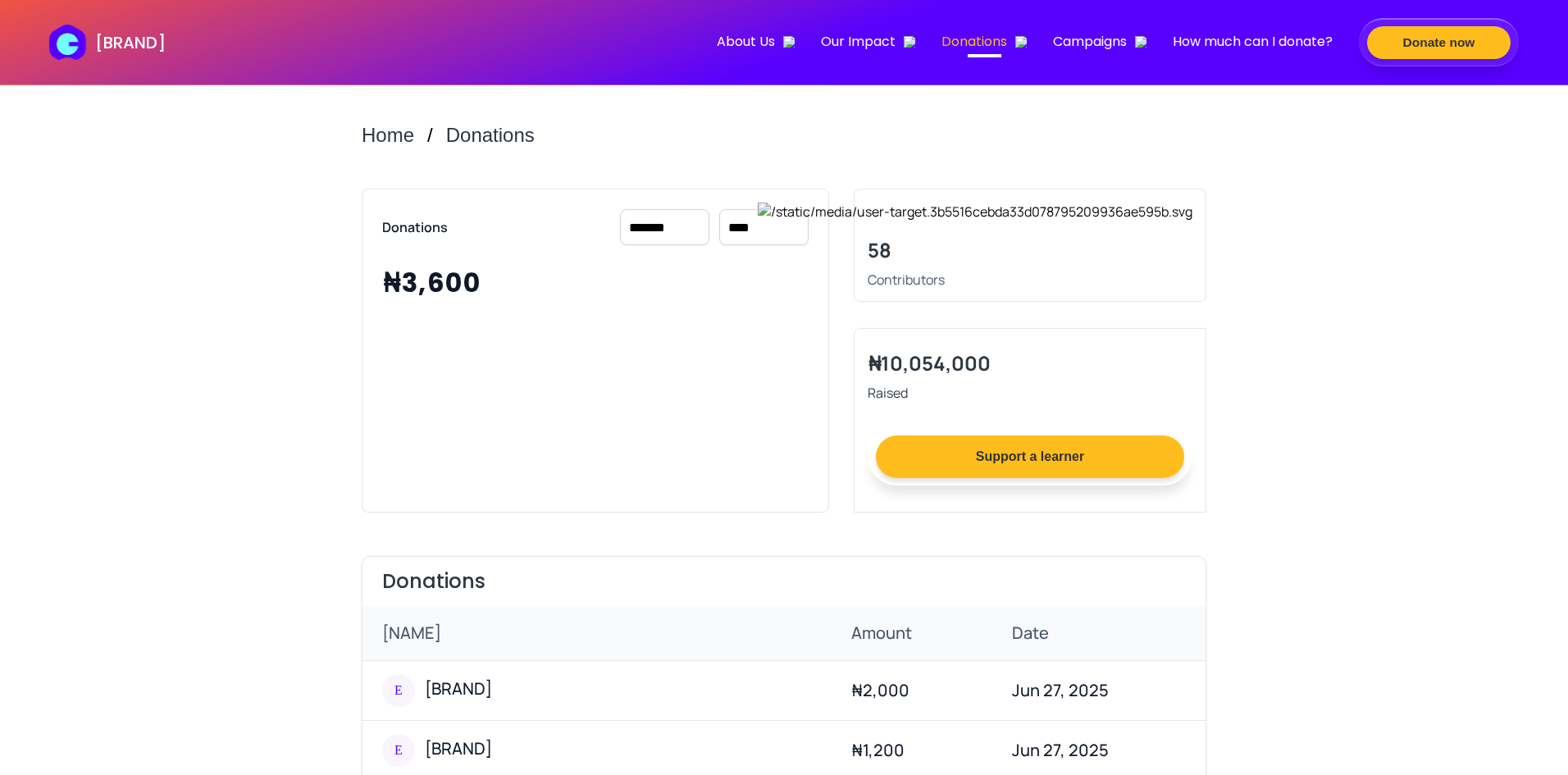 click on "[MASKED] [MASKED] [MASKED] [MASKED] [MASKED] [MASKED]" at bounding box center (763, 227) 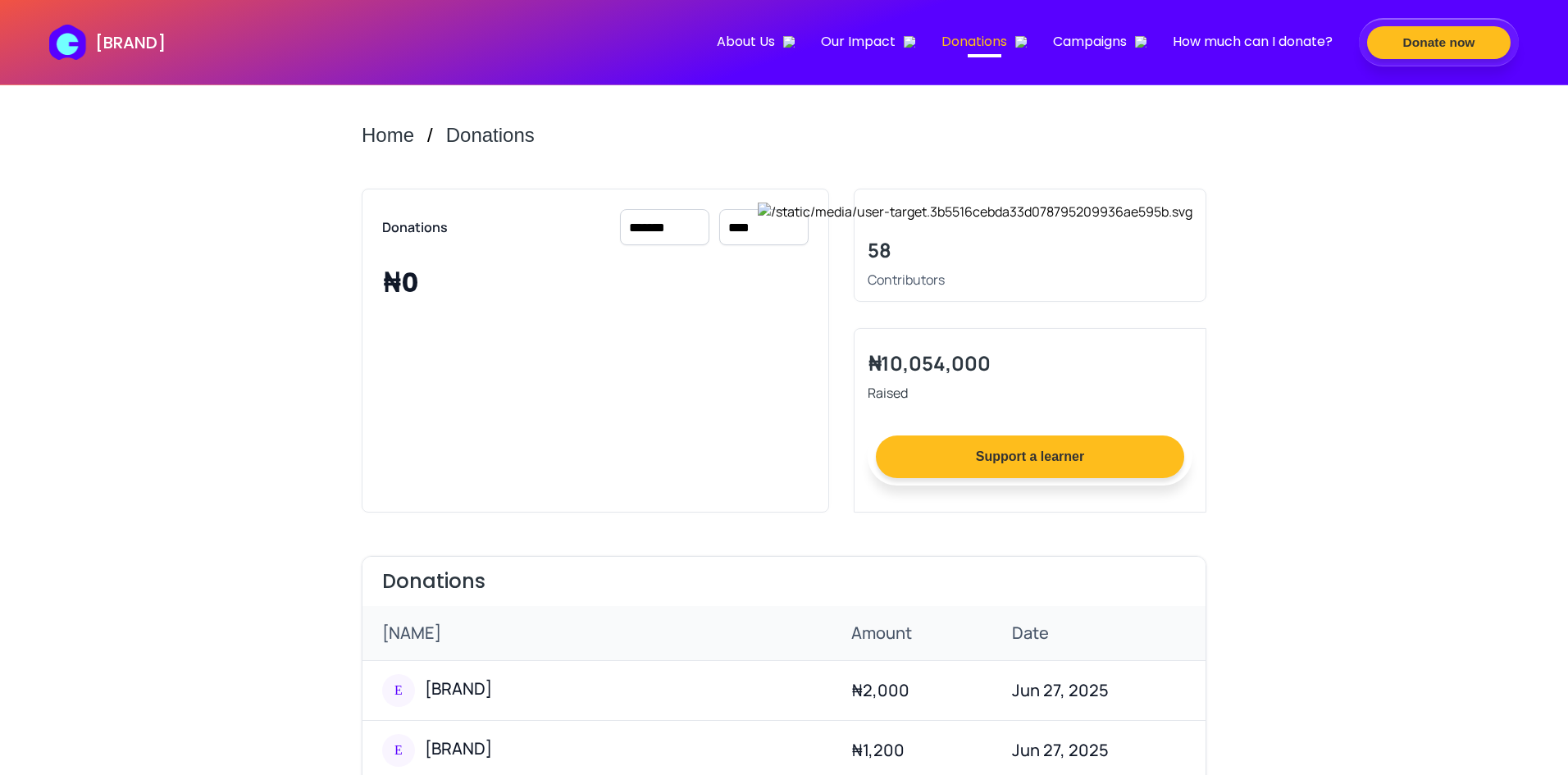 click on "[MASKED] [MASKED] [MASKED] [MASKED] [MASKED] [MASKED]" at bounding box center (763, 227) 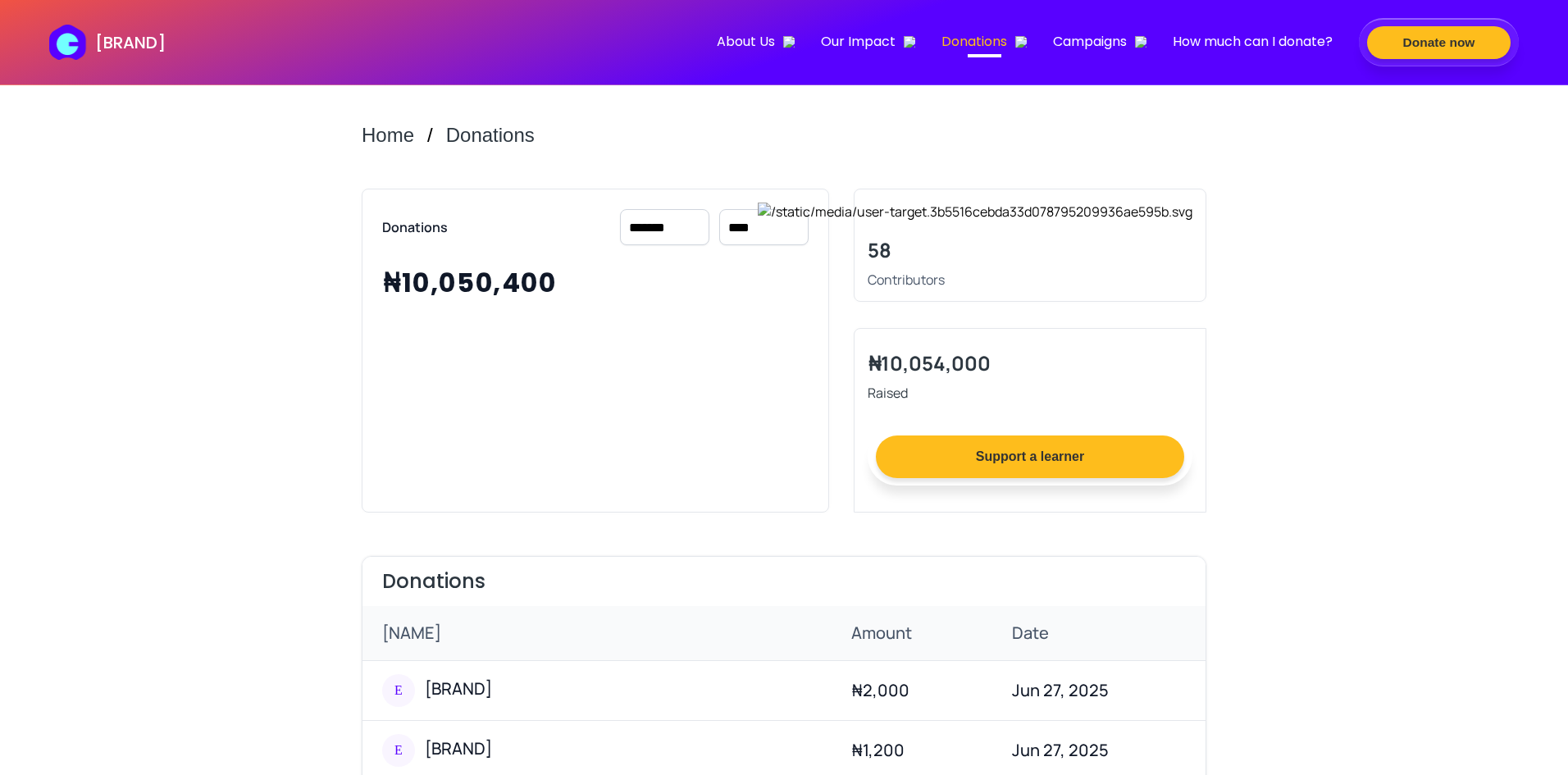 click on "[MASKED] [MASKED] [MASKED] [MASKED] [MASKED] [MASKED]" at bounding box center [763, 227] 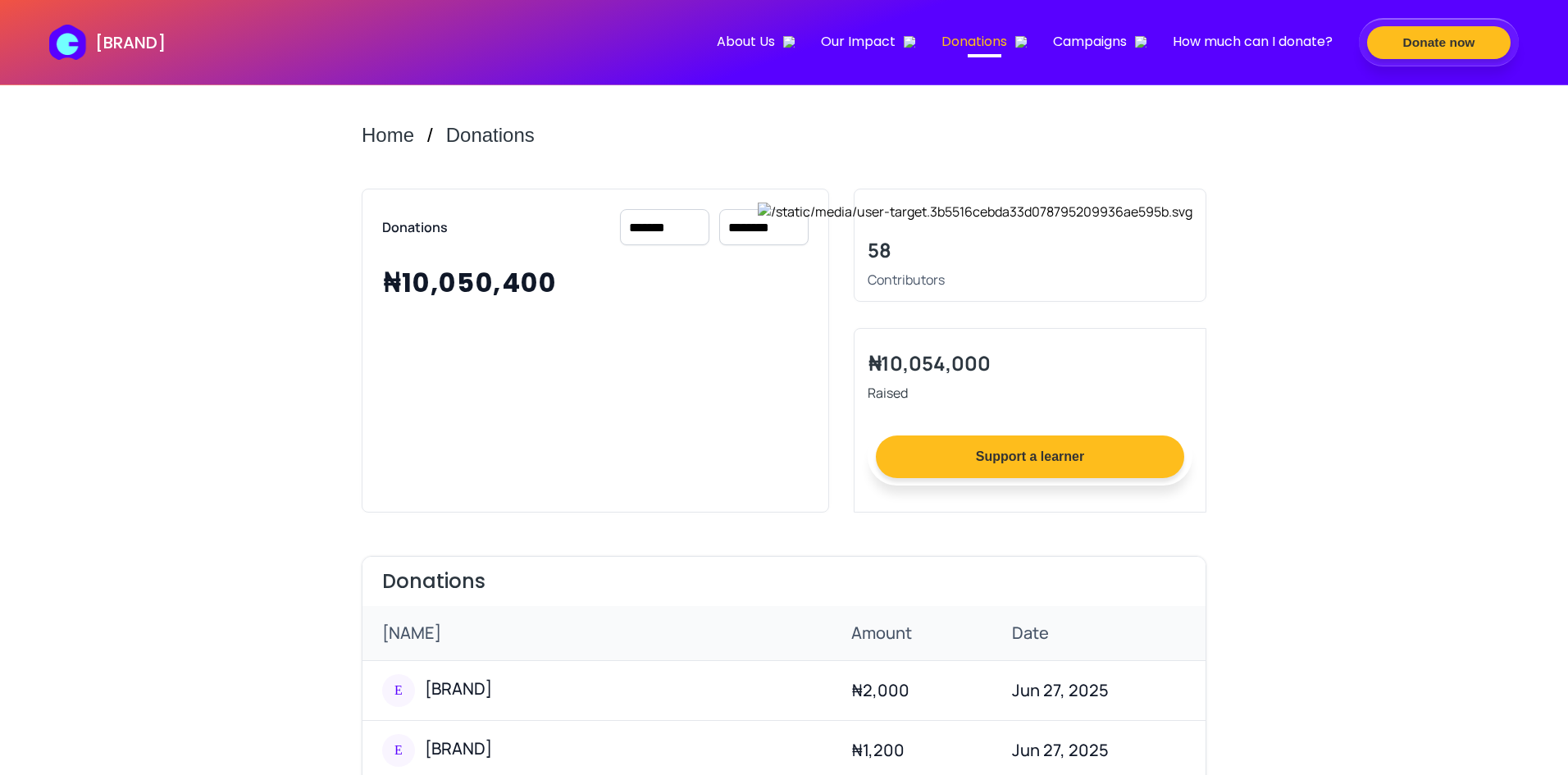 click on "[MASKED] [MASKED] [MASKED] [MASKED] [MASKED] [MASKED]" at bounding box center [763, 227] 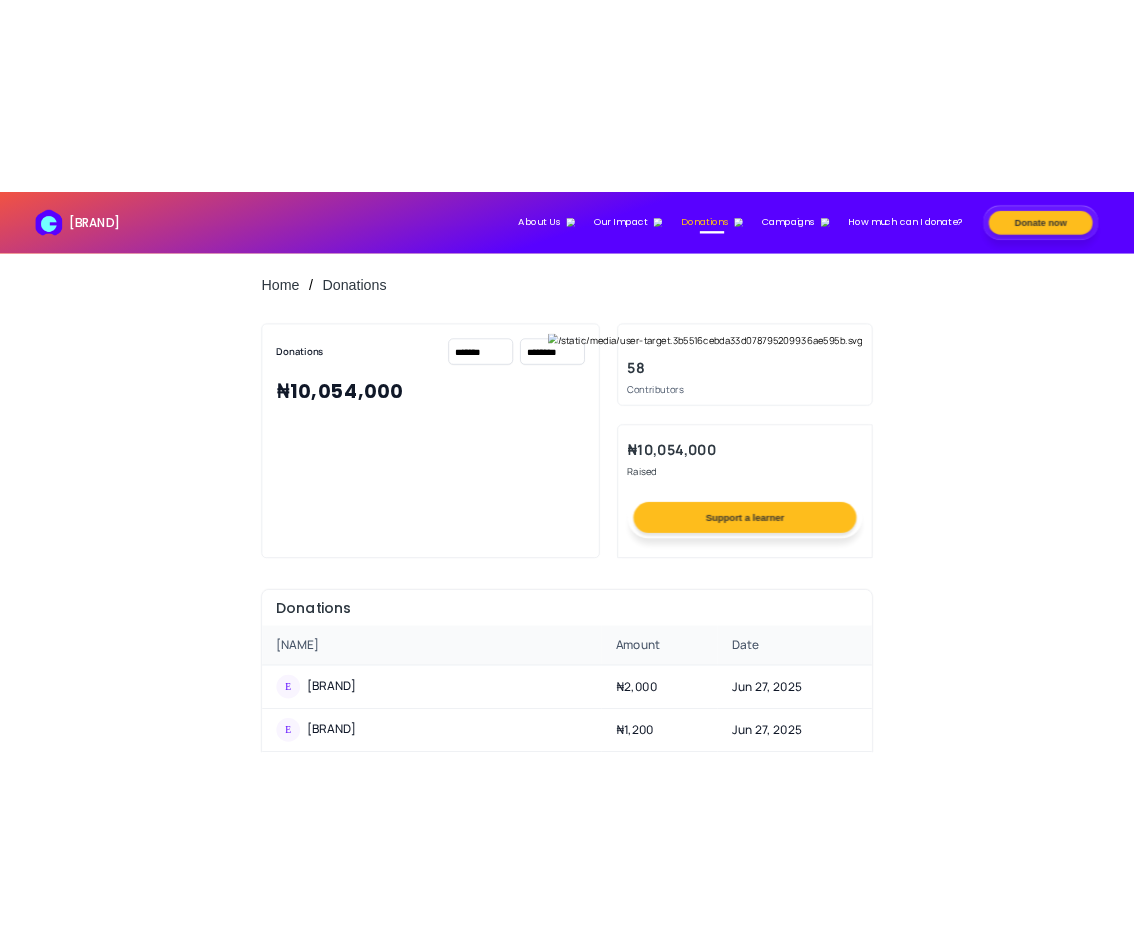 scroll, scrollTop: 0, scrollLeft: 0, axis: both 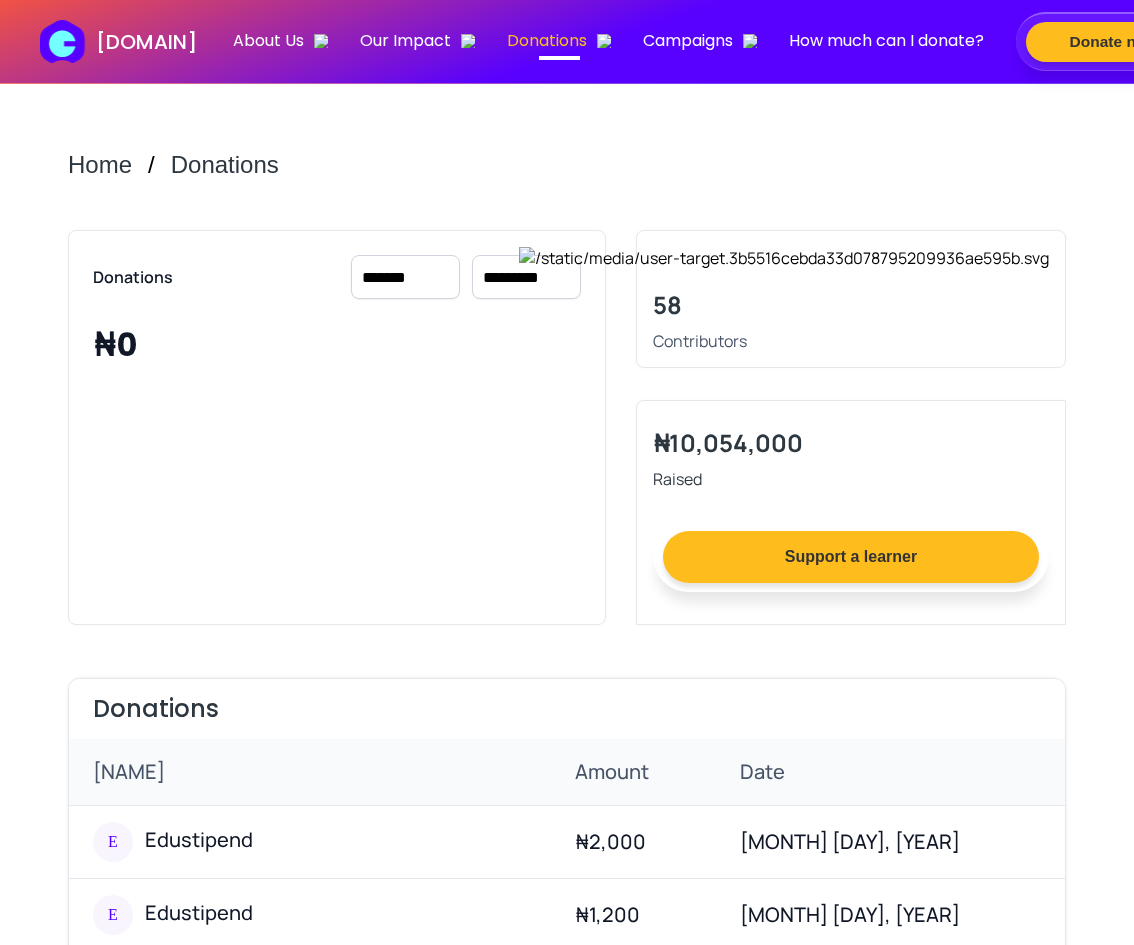 click on "[MASKED] [MASKED] [MASKED] [MASKED] [MASKED] [MASKED]" at bounding box center (526, 277) 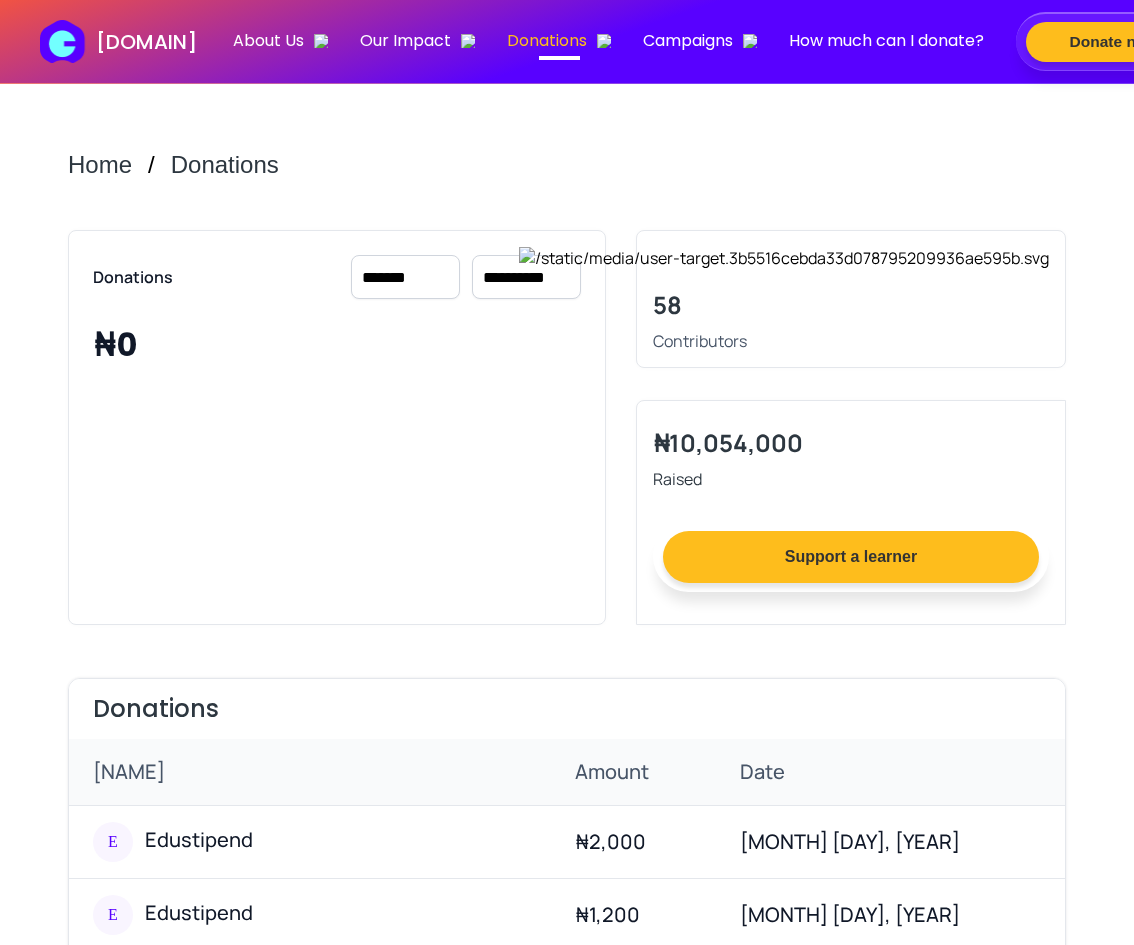click on "[MASKED] [MASKED] [MASKED] [MASKED] [MASKED] [MASKED]" at bounding box center [526, 277] 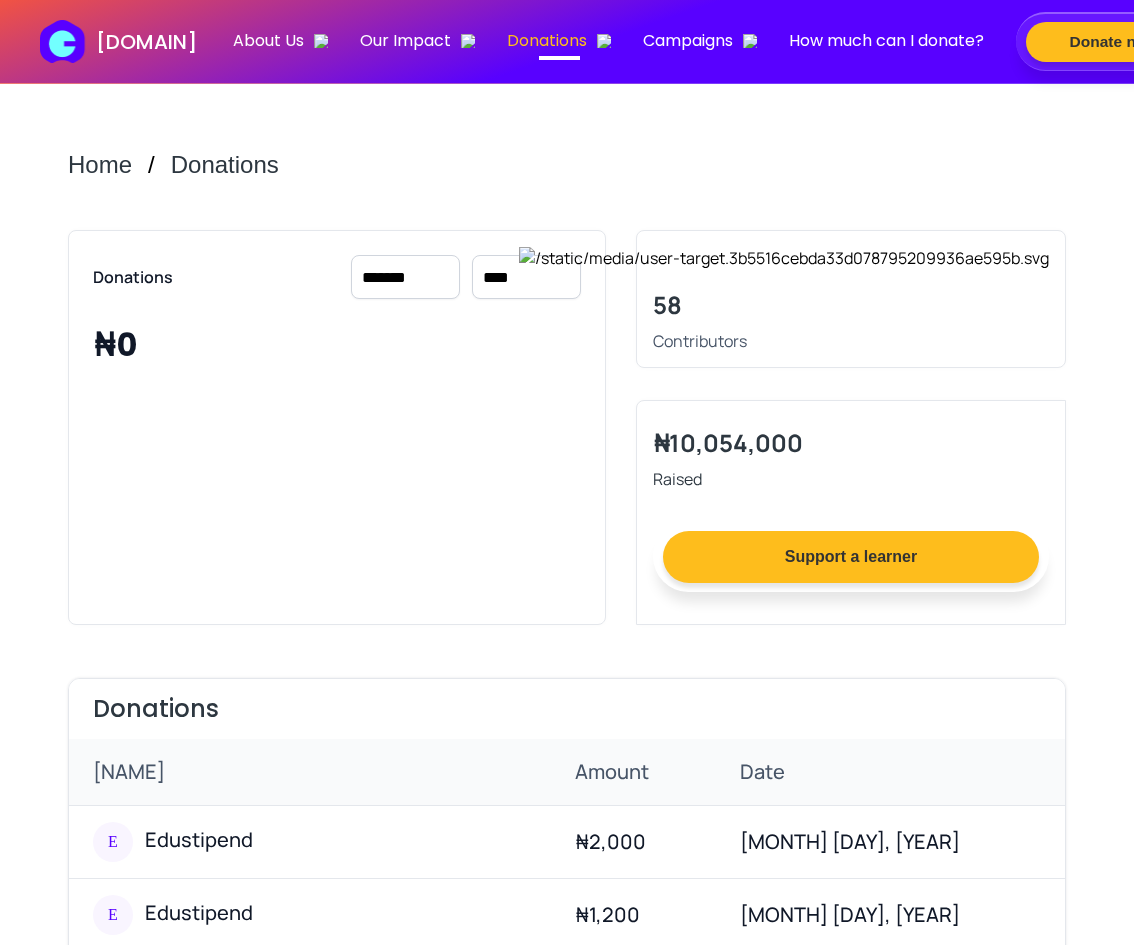 click on "[MASKED] [MASKED] [MASKED] [MASKED] [MASKED] [MASKED]" at bounding box center (526, 277) 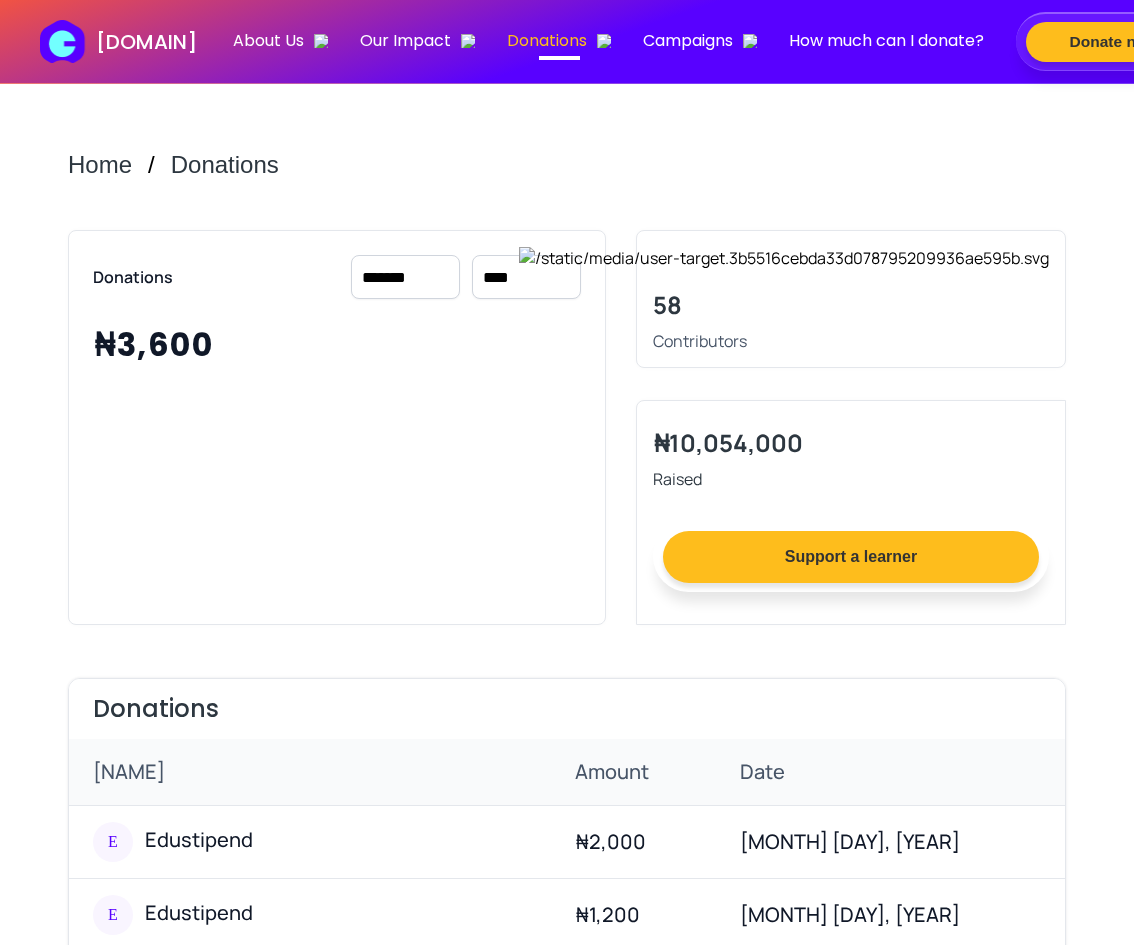 click on "[MASKED] [MASKED] [MASKED] [MASKED] [MASKED] [MASKED]" at bounding box center (526, 277) 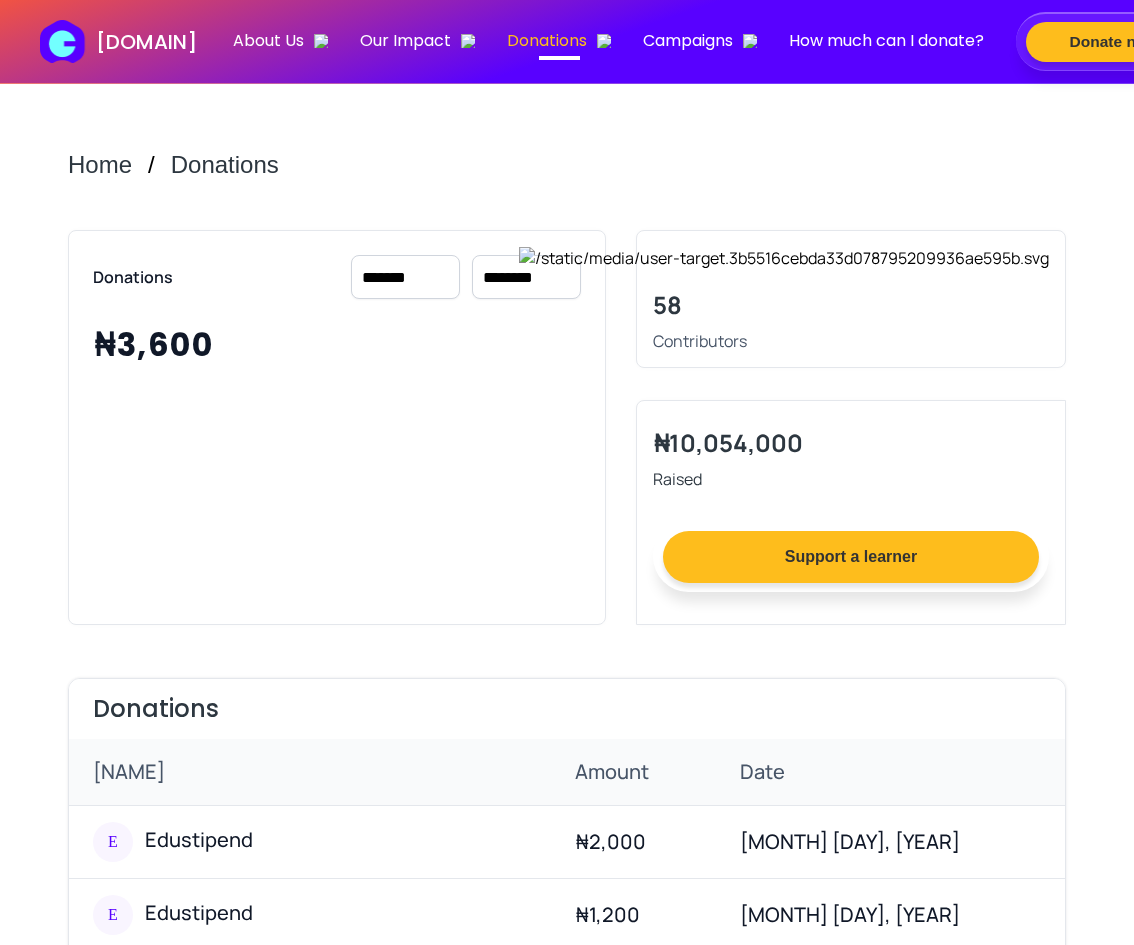 click on "[MASKED] [MASKED] [MASKED] [MASKED] [MASKED] [MASKED]" at bounding box center [526, 277] 